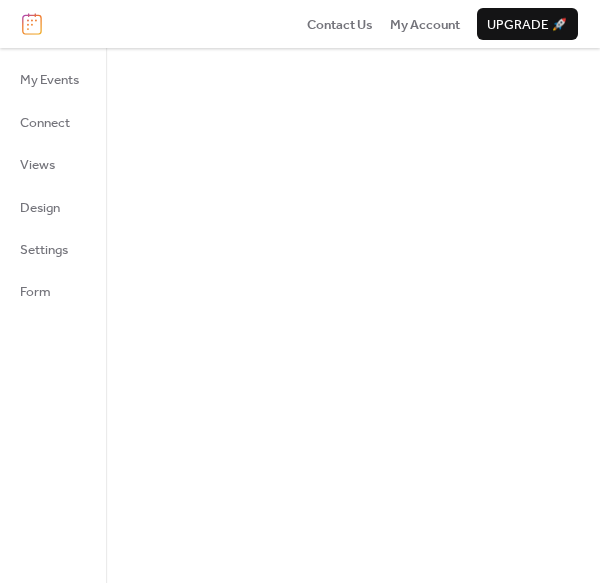 scroll, scrollTop: 0, scrollLeft: 0, axis: both 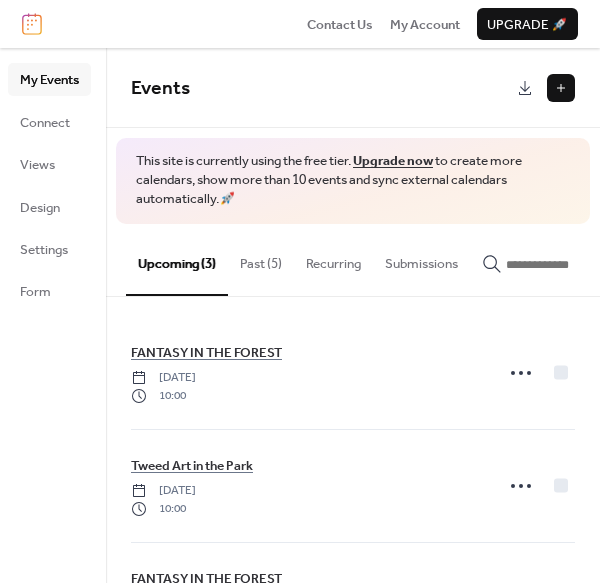 click on "Past  (5)" at bounding box center [261, 259] 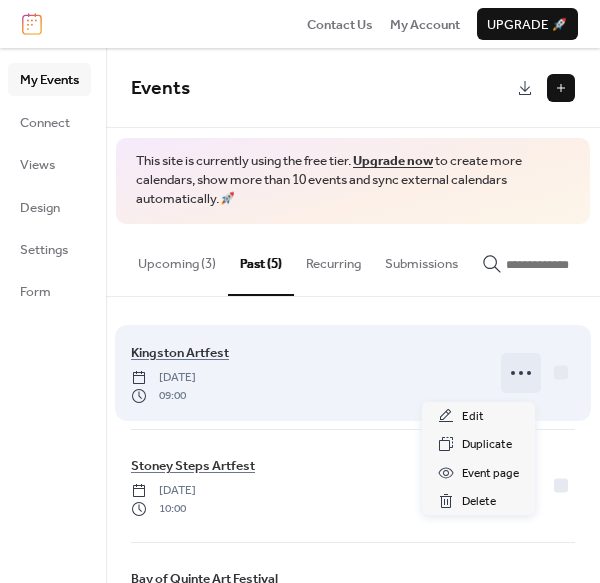 click 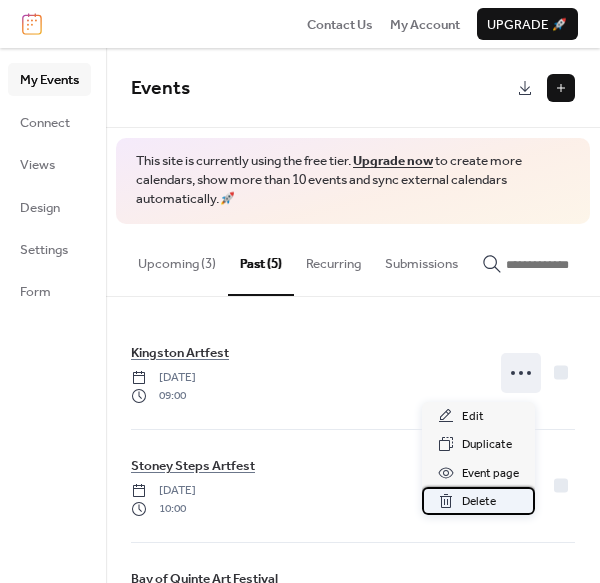 click on "Delete" at bounding box center (479, 502) 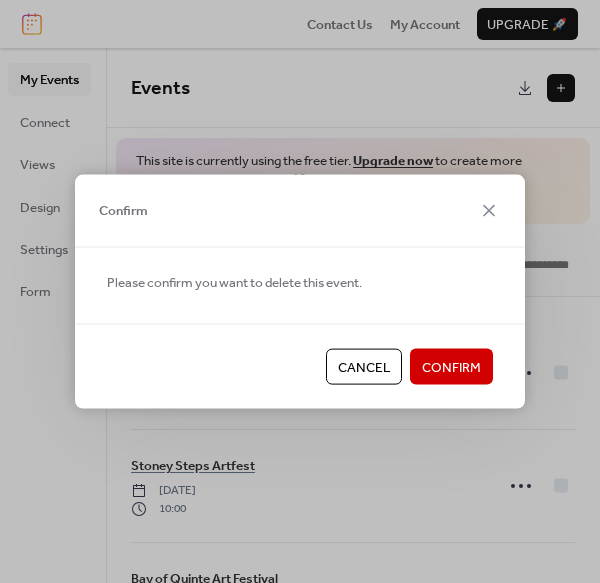 click on "Confirm" at bounding box center [451, 368] 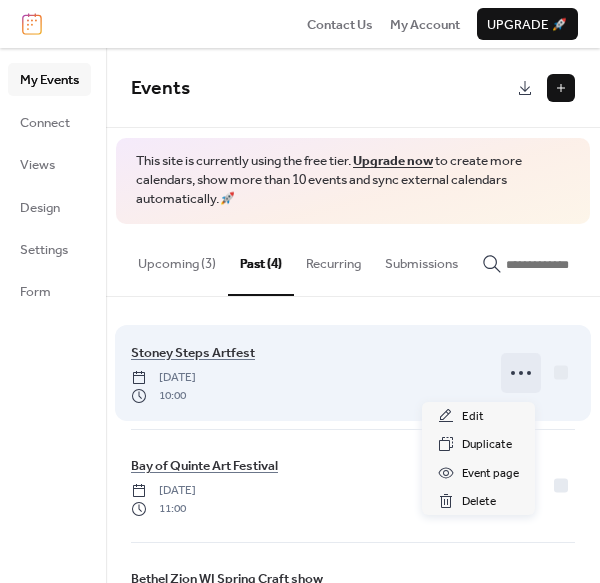click 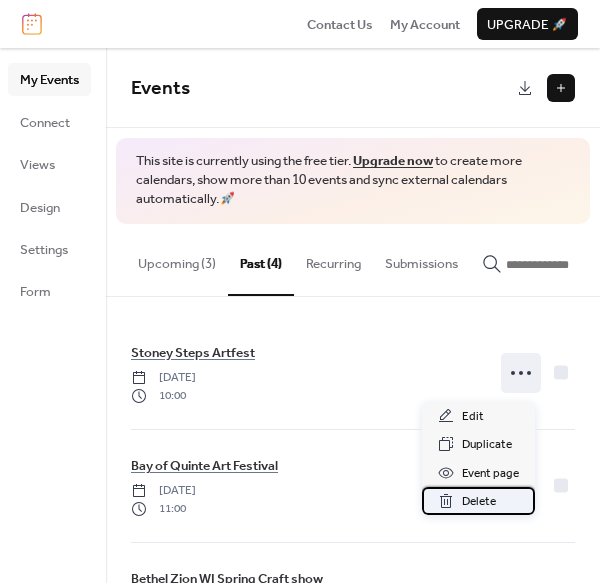 click on "Delete" at bounding box center [479, 502] 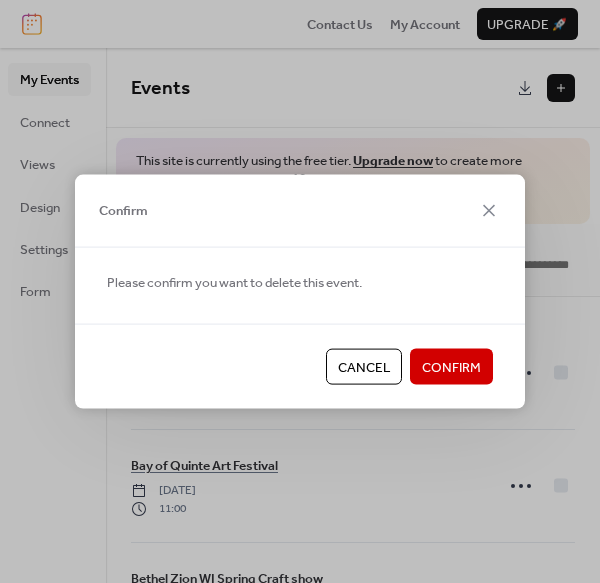 click on "Confirm" at bounding box center [451, 368] 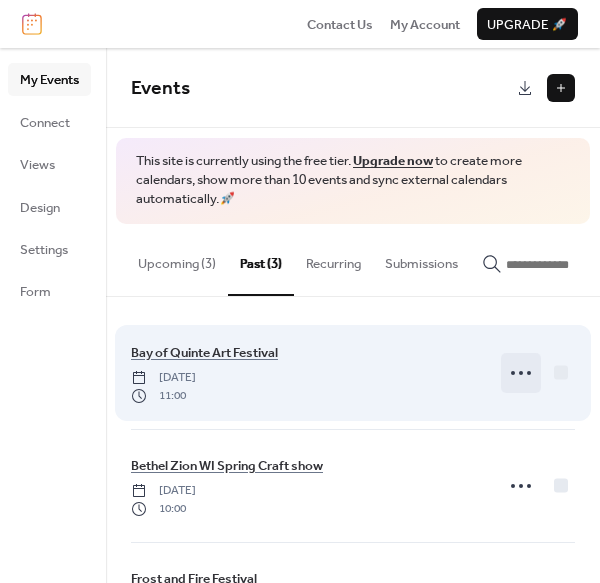 click 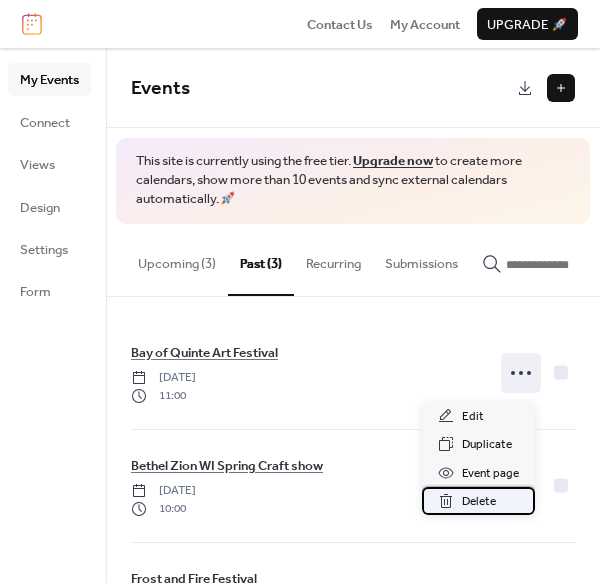 click on "Delete" at bounding box center (479, 502) 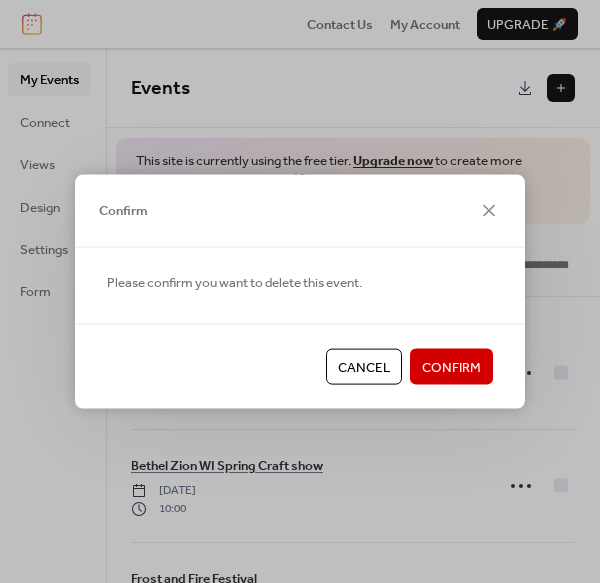 click on "Confirm" at bounding box center [451, 368] 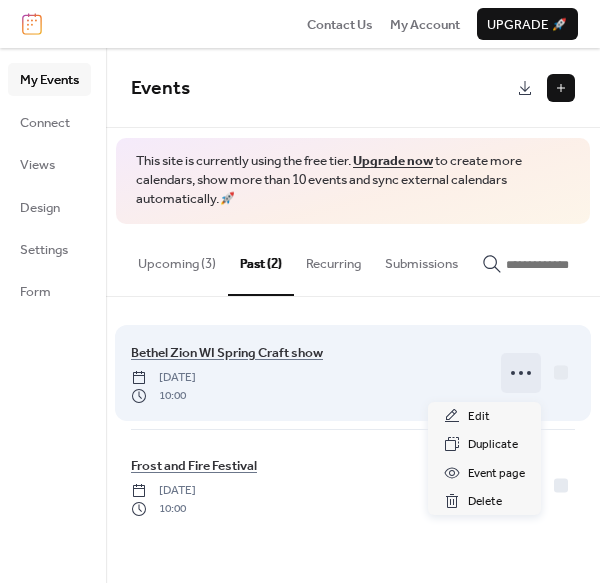 click 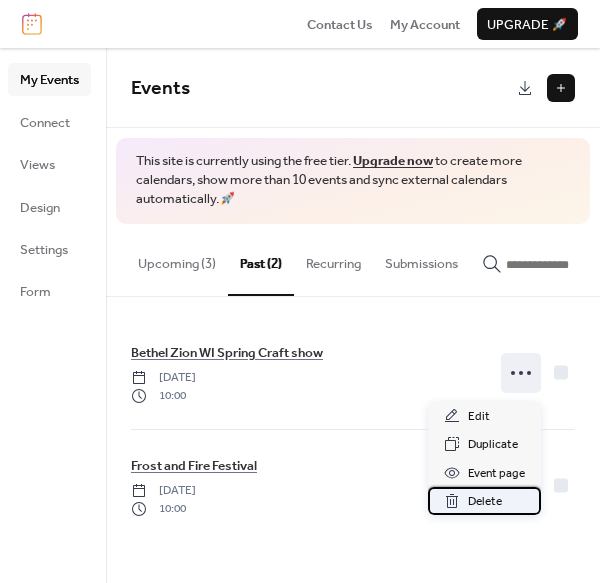 click on "Delete" at bounding box center (485, 502) 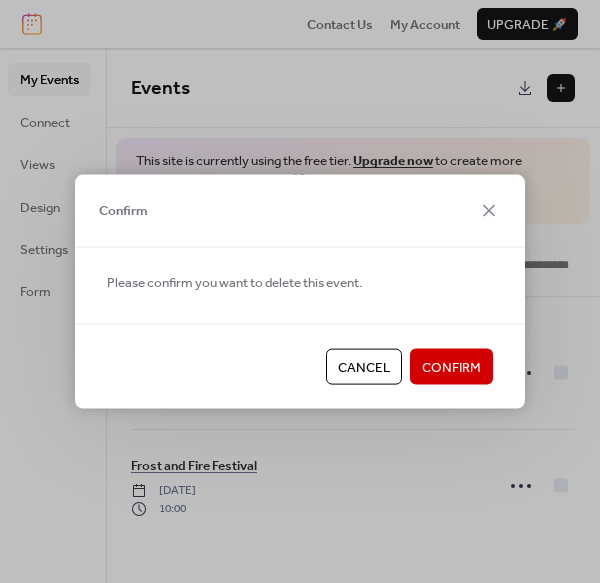 click on "Confirm" at bounding box center [451, 368] 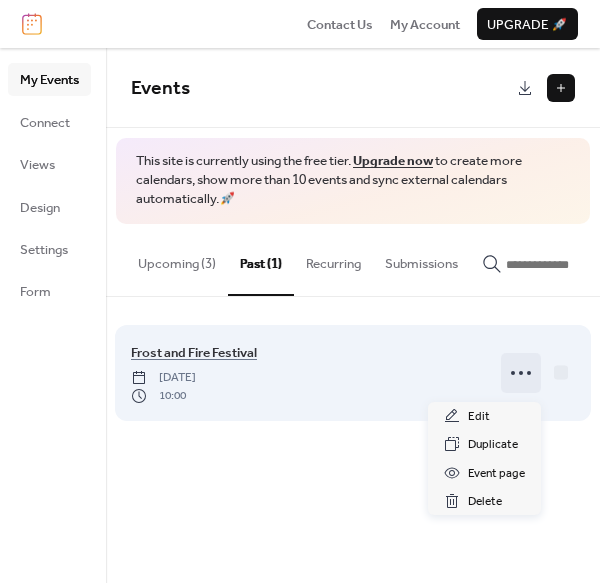 click 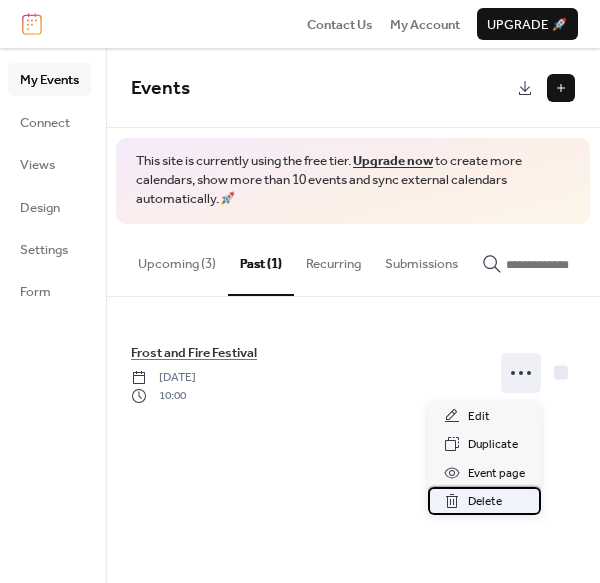 click on "Delete" at bounding box center (485, 502) 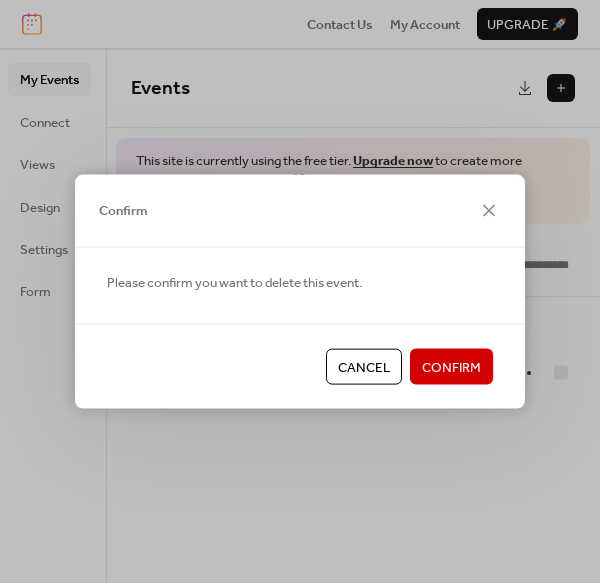 click on "Confirm" at bounding box center (451, 368) 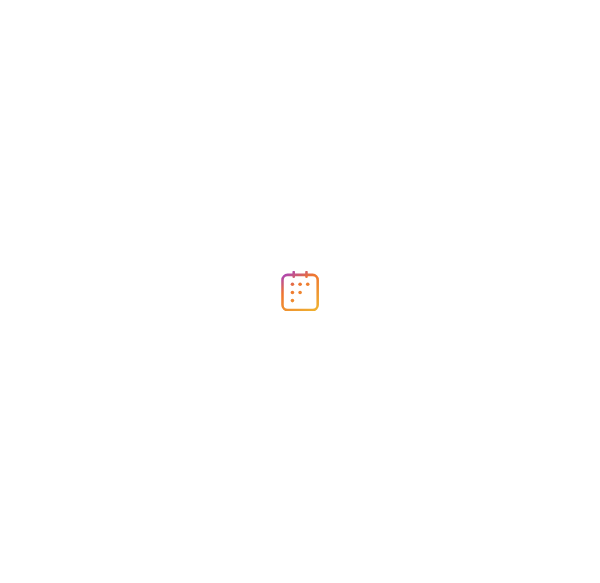 scroll, scrollTop: 0, scrollLeft: 0, axis: both 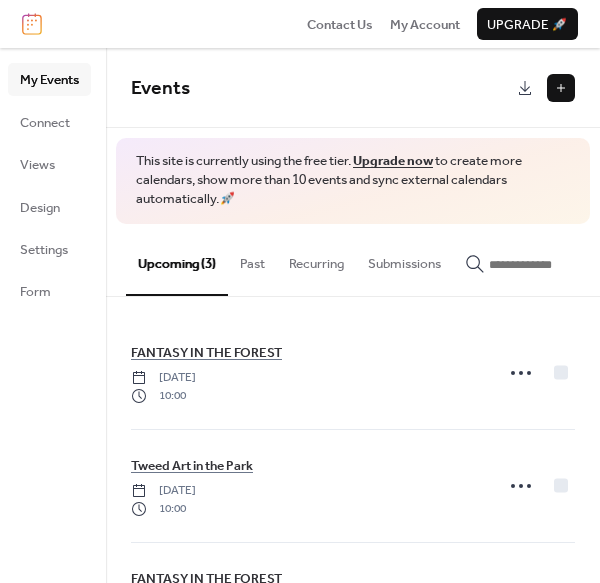 click at bounding box center (561, 88) 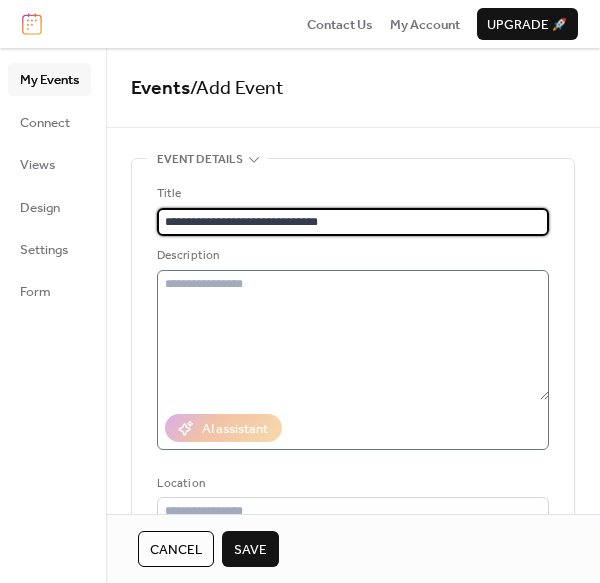 type on "**********" 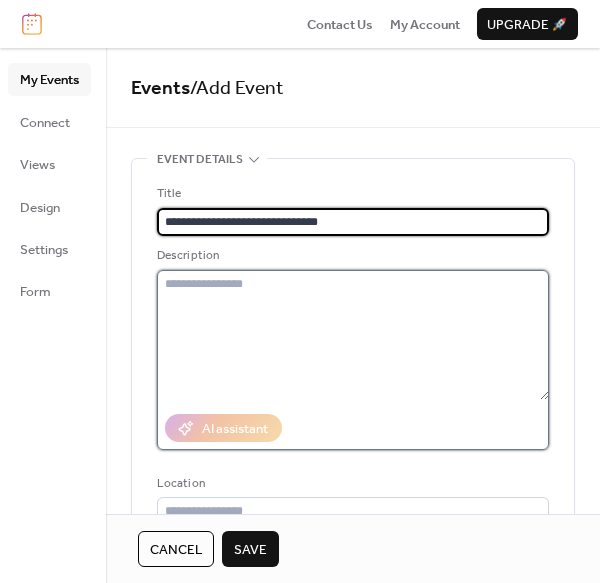 click at bounding box center [353, 335] 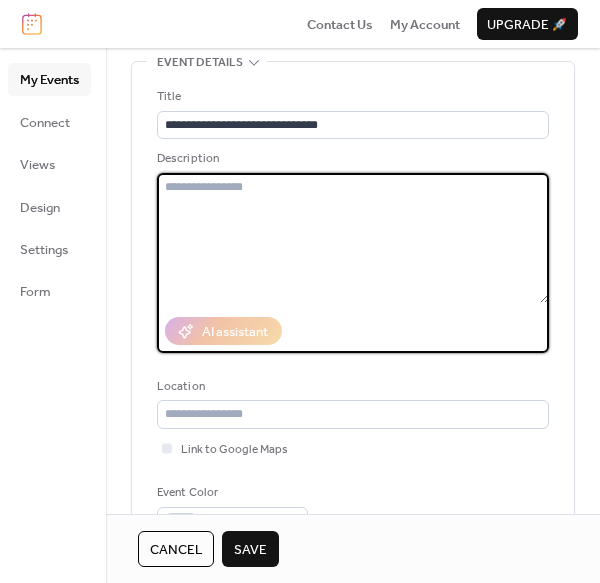 scroll, scrollTop: 178, scrollLeft: 0, axis: vertical 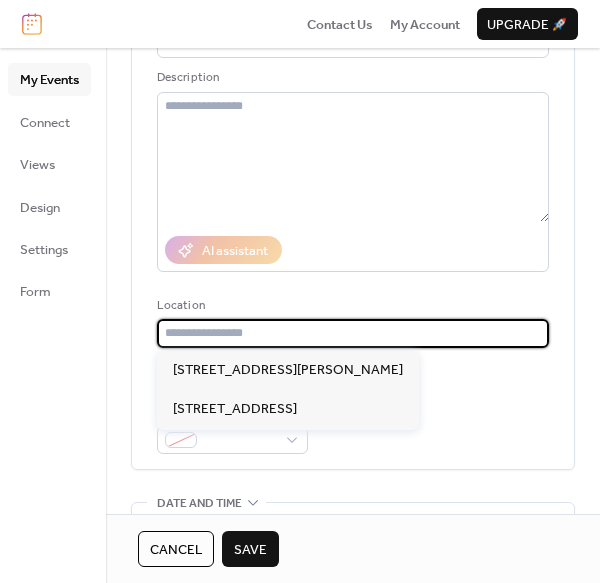 click at bounding box center (353, 333) 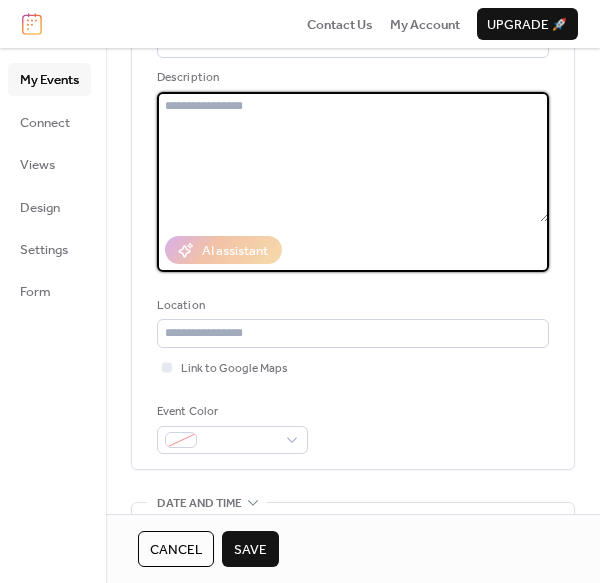 click at bounding box center (353, 157) 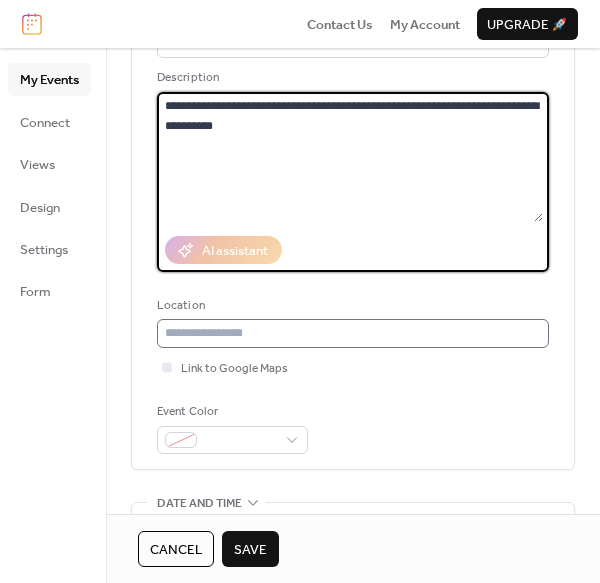 type on "**********" 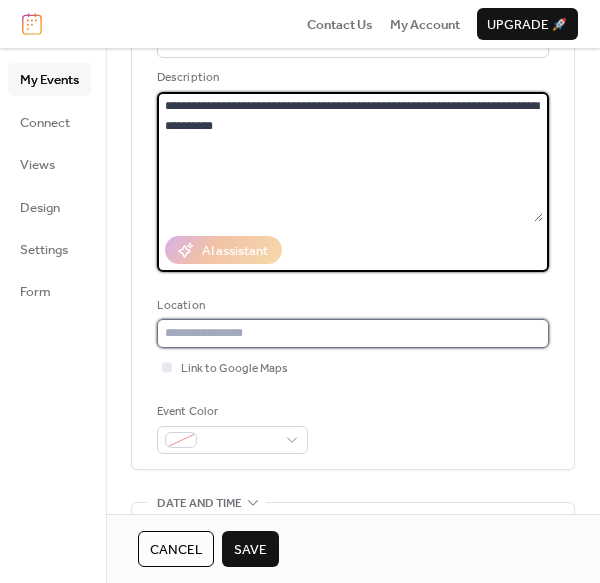 click at bounding box center (353, 333) 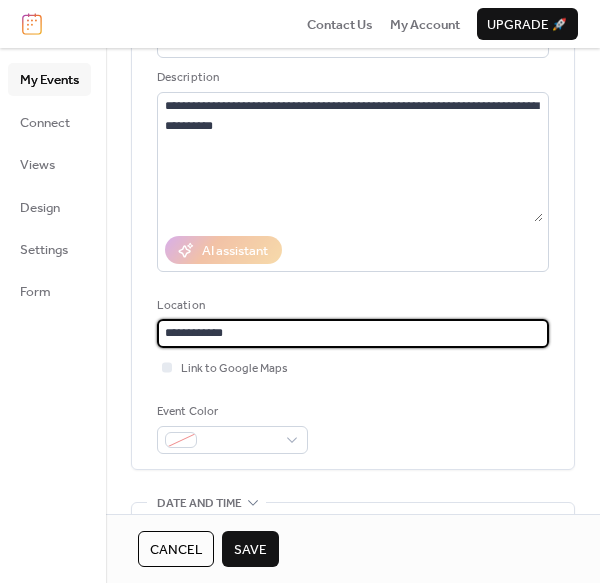 click on "**********" at bounding box center [353, 333] 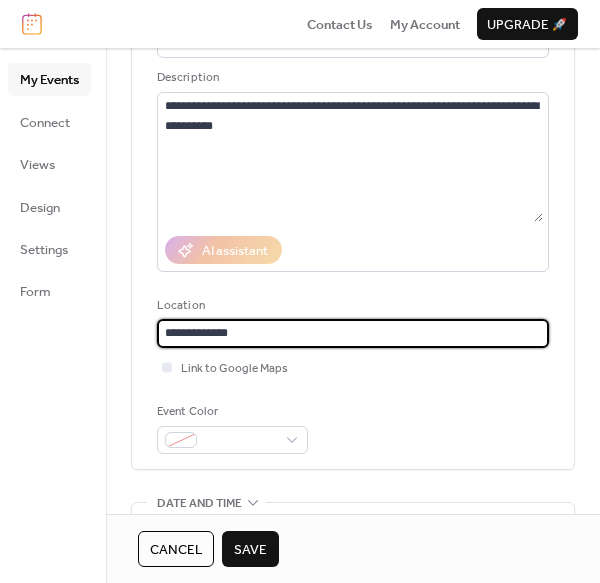 click on "**********" at bounding box center [353, 333] 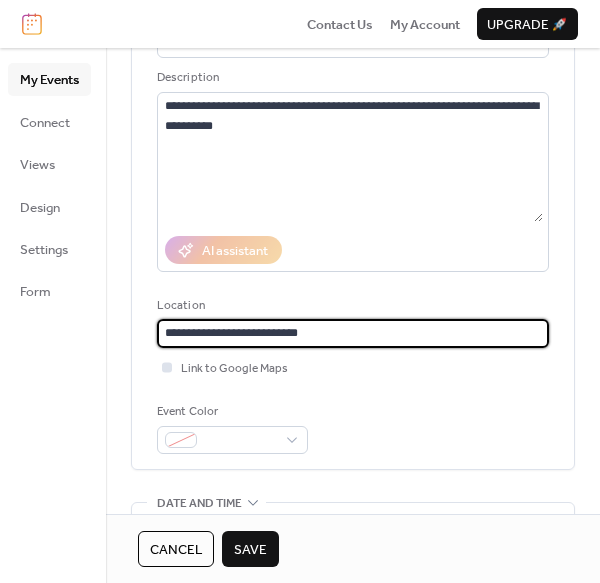 type on "**********" 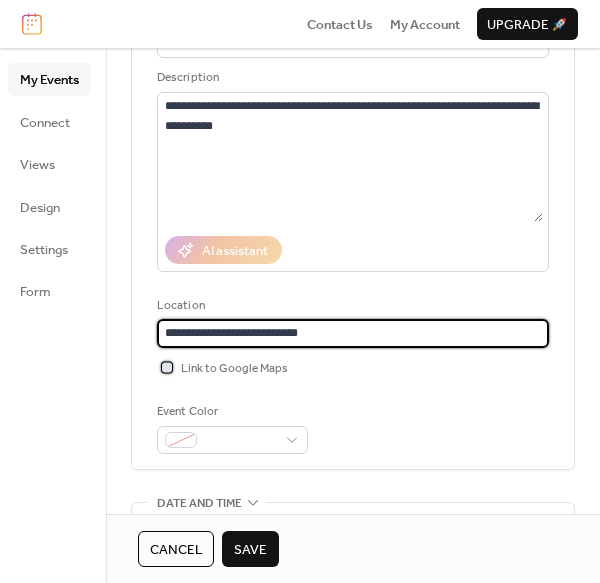 click on "Link to Google Maps" at bounding box center [234, 369] 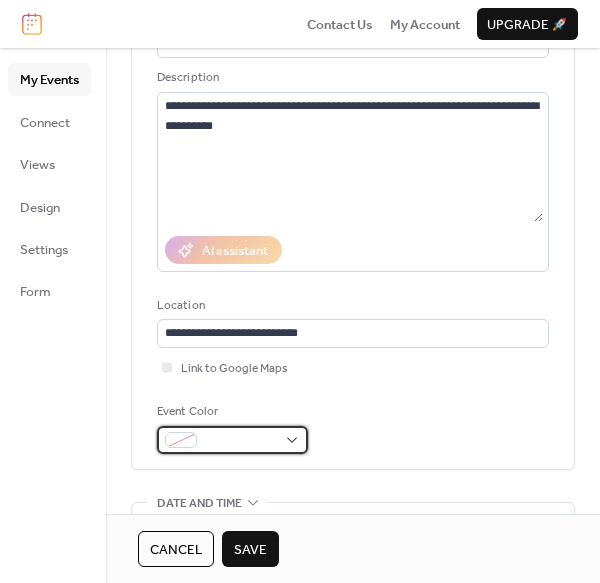 click at bounding box center [232, 440] 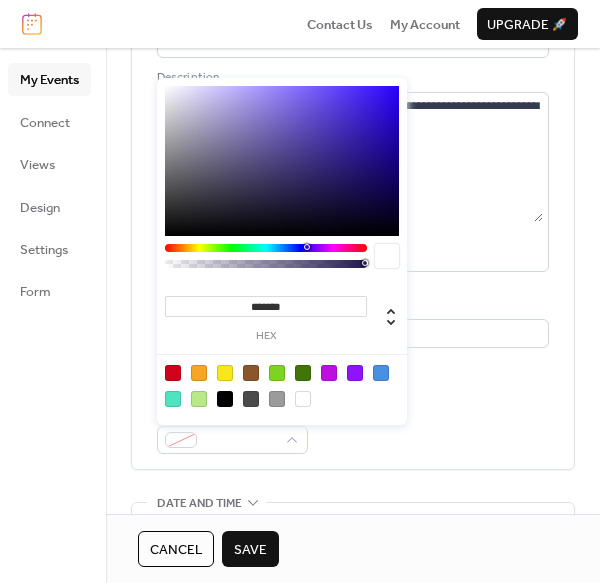 click at bounding box center (225, 373) 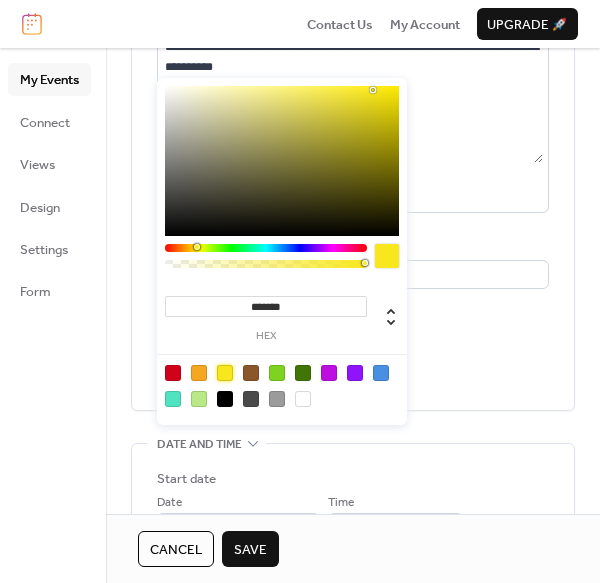 scroll, scrollTop: 267, scrollLeft: 0, axis: vertical 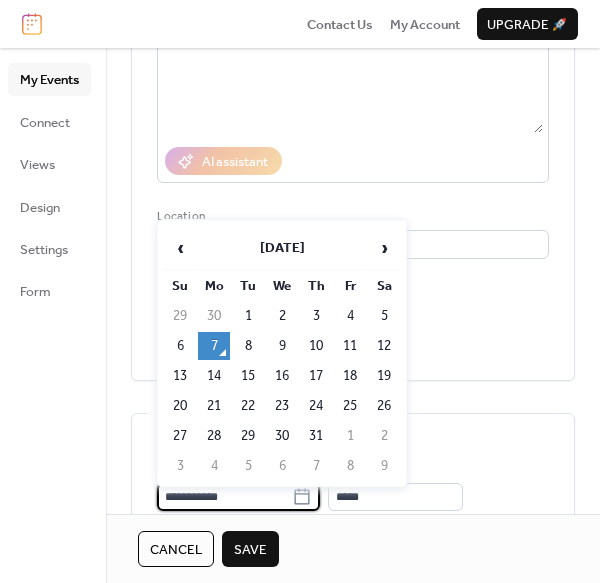 click on "**********" at bounding box center (224, 497) 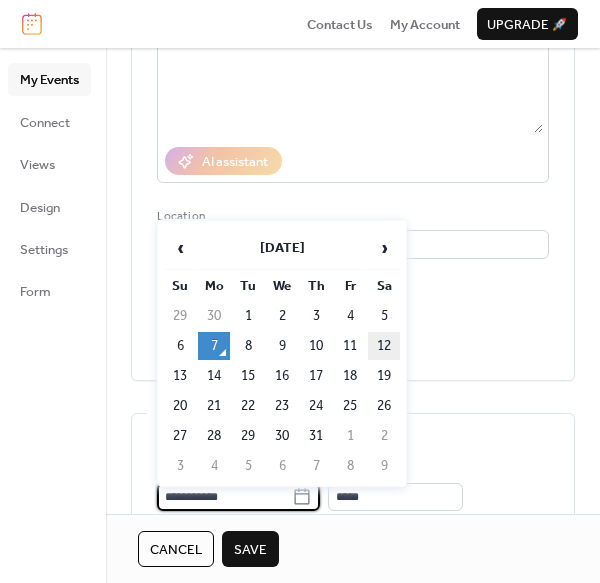 click on "12" at bounding box center (384, 346) 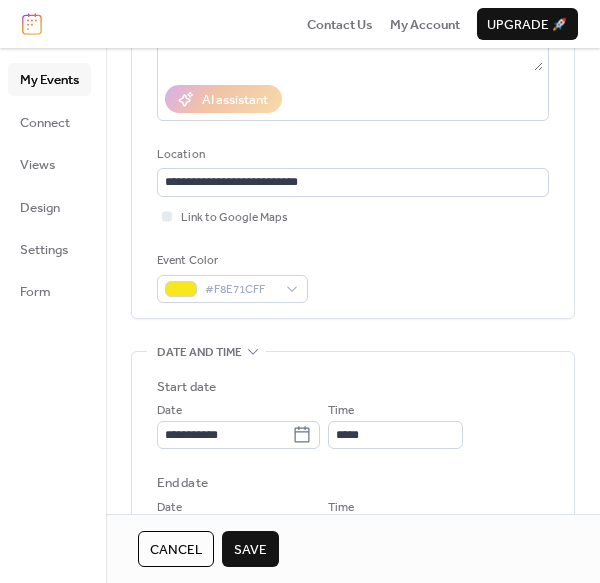 scroll, scrollTop: 357, scrollLeft: 0, axis: vertical 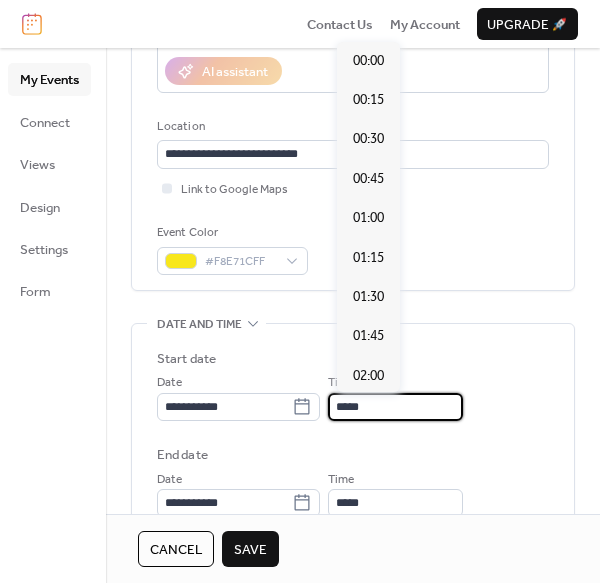 click on "*****" at bounding box center [395, 407] 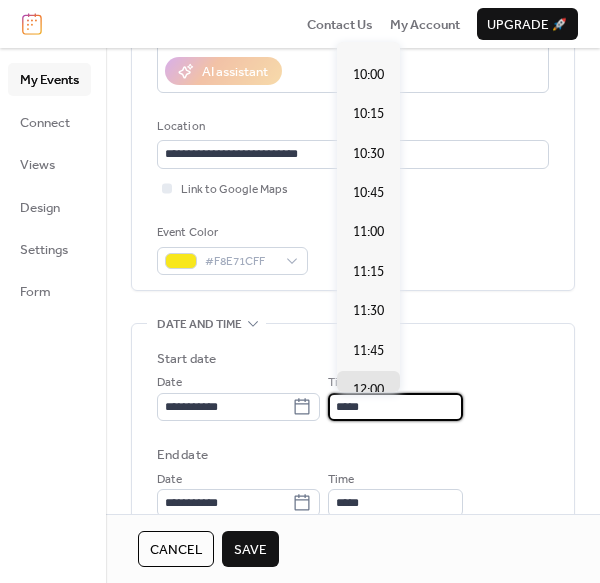scroll, scrollTop: 1560, scrollLeft: 0, axis: vertical 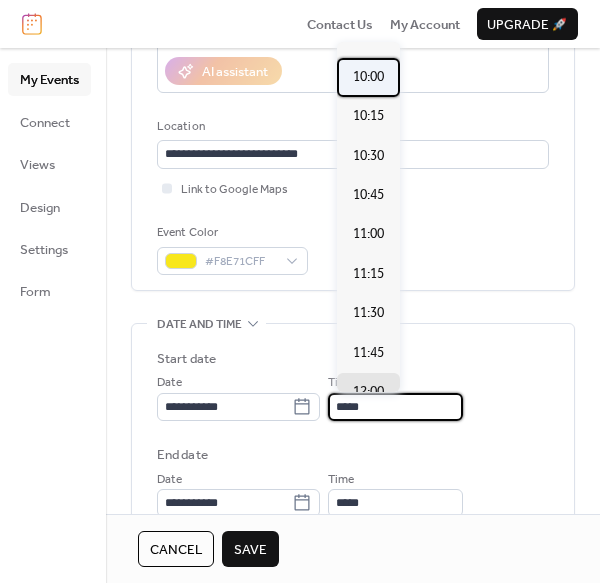 click on "10:00" at bounding box center (368, 77) 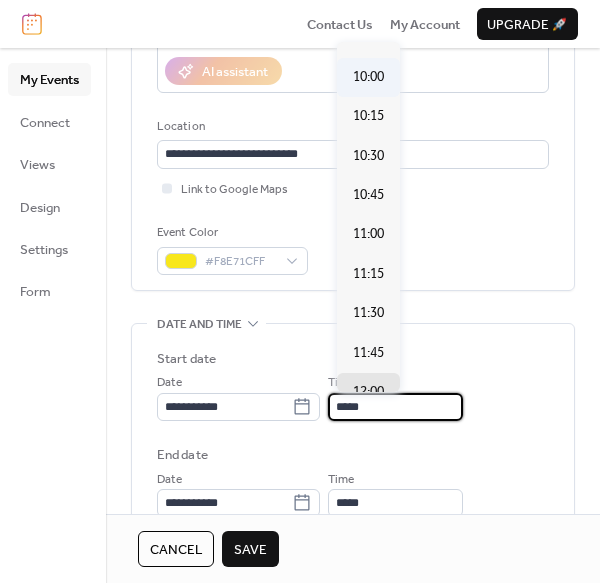 type on "*****" 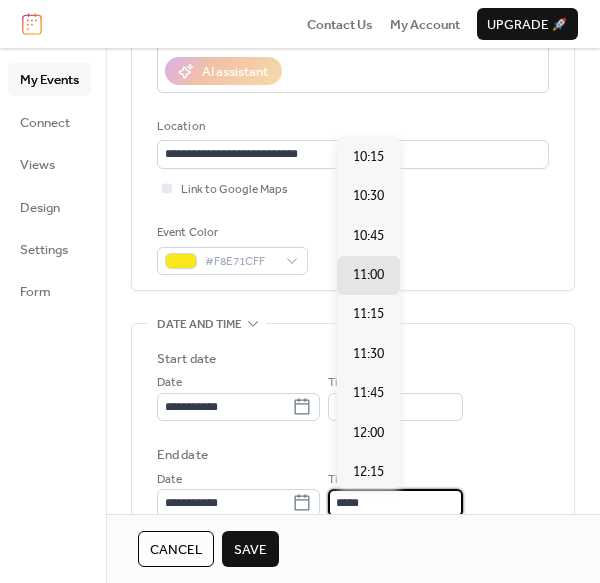click on "*****" at bounding box center (395, 503) 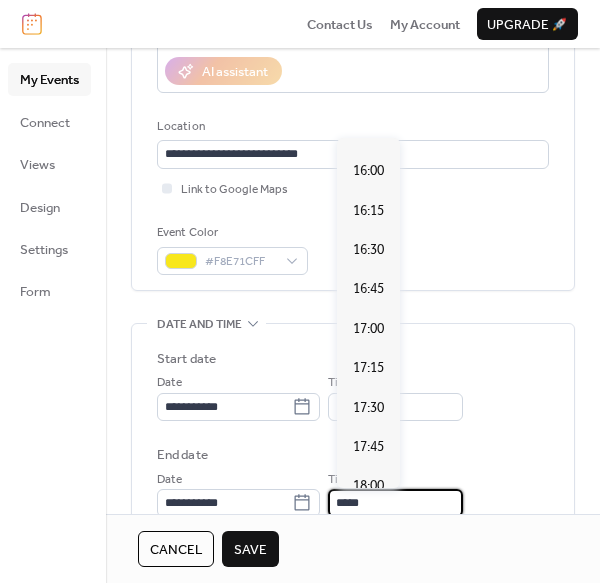 scroll, scrollTop: 1071, scrollLeft: 0, axis: vertical 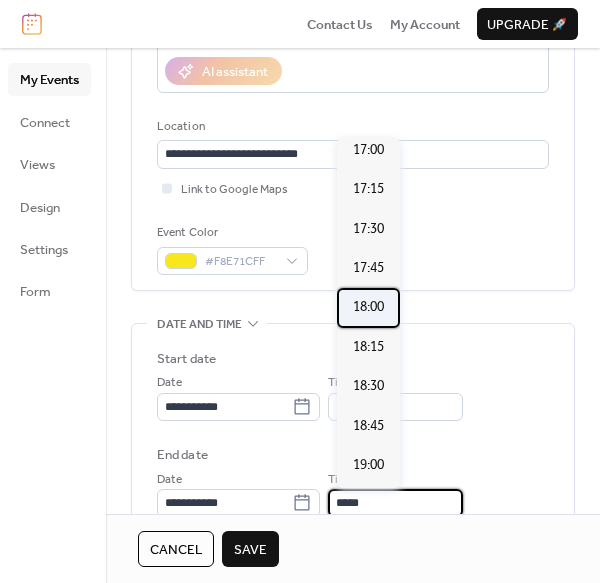 click on "18:00" at bounding box center (368, 307) 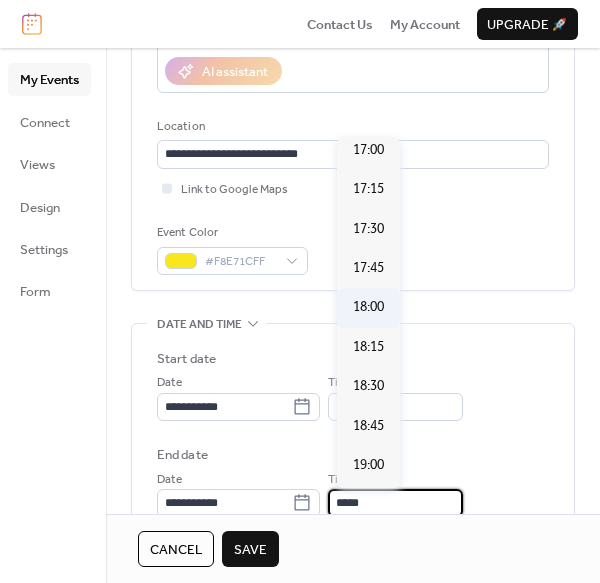 type on "*****" 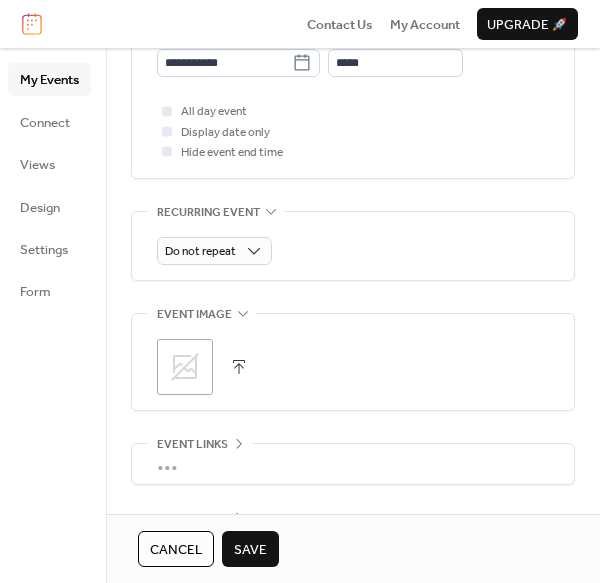 scroll, scrollTop: 803, scrollLeft: 0, axis: vertical 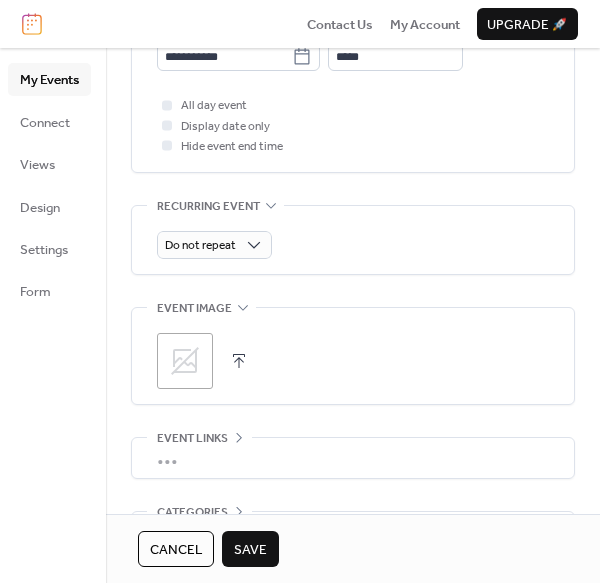 click 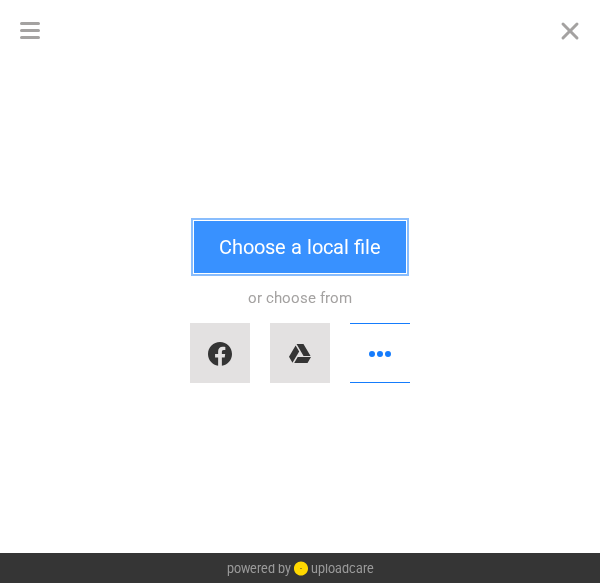 click on "Choose a local file" at bounding box center [300, 247] 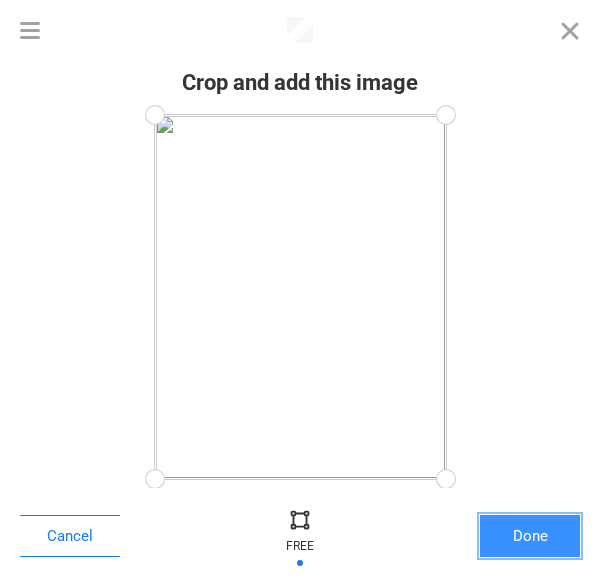 click on "Done" at bounding box center [530, 536] 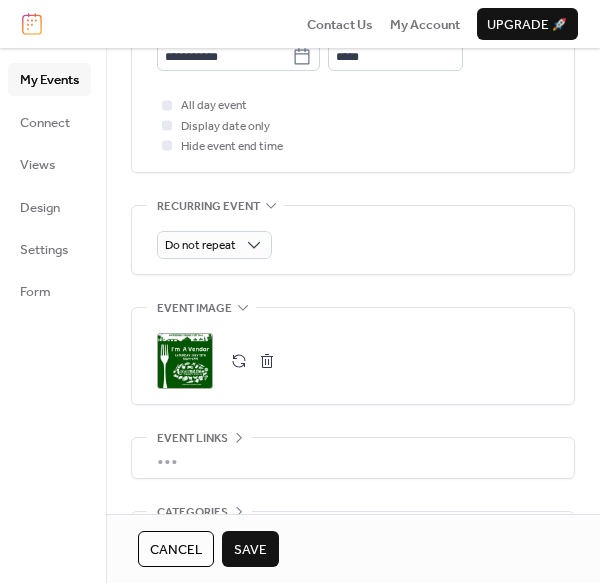 click on "•••" at bounding box center (353, 458) 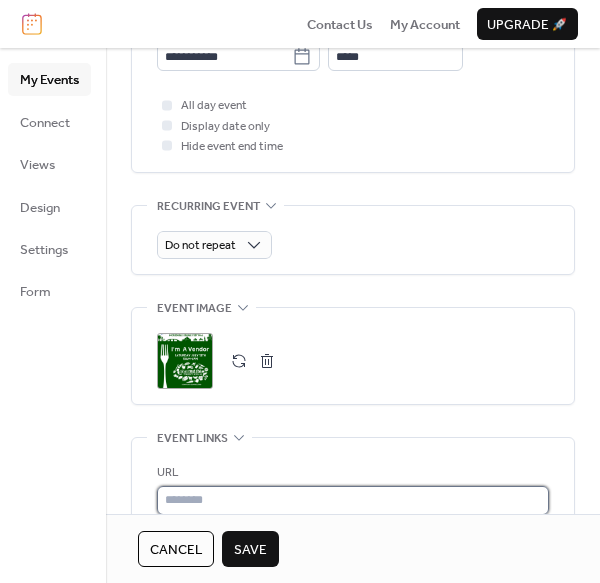 click at bounding box center (353, 500) 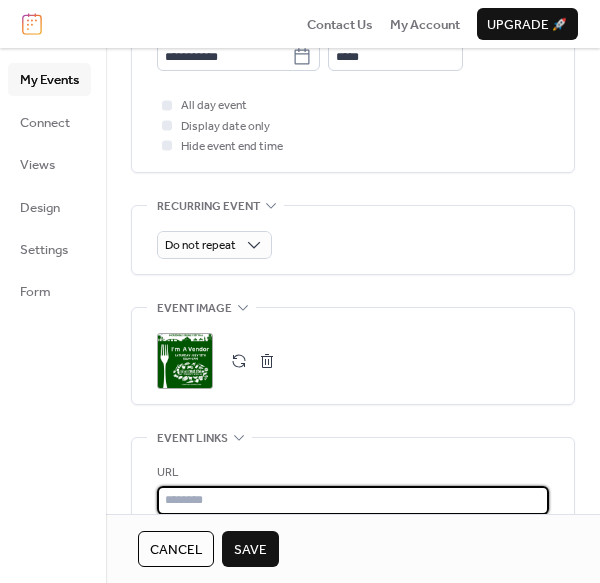 paste on "**********" 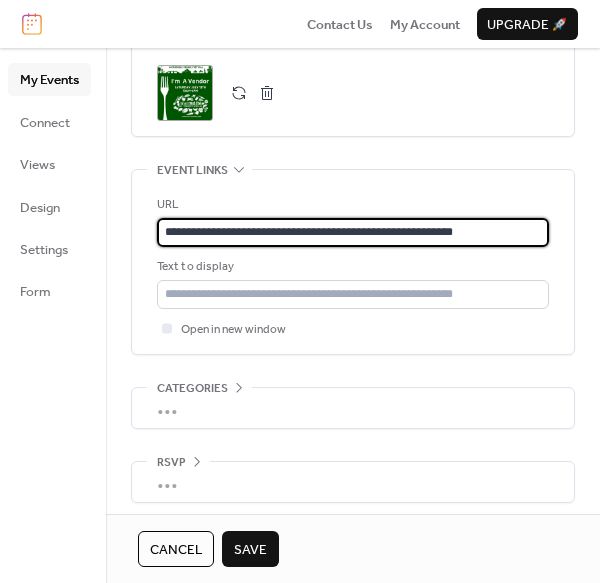 scroll, scrollTop: 1075, scrollLeft: 0, axis: vertical 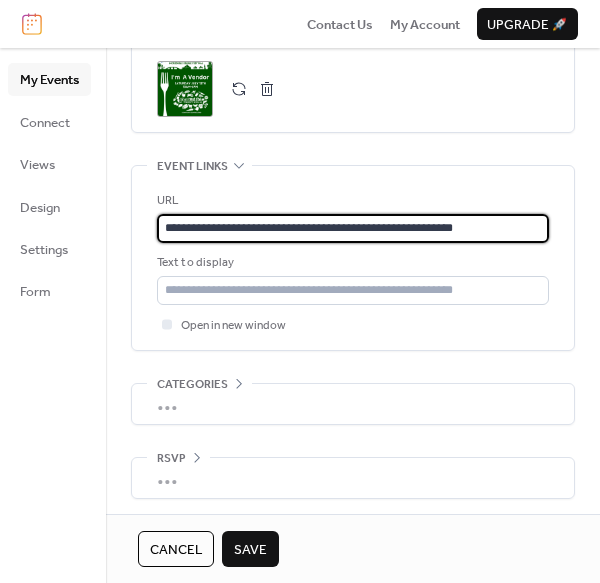 type on "**********" 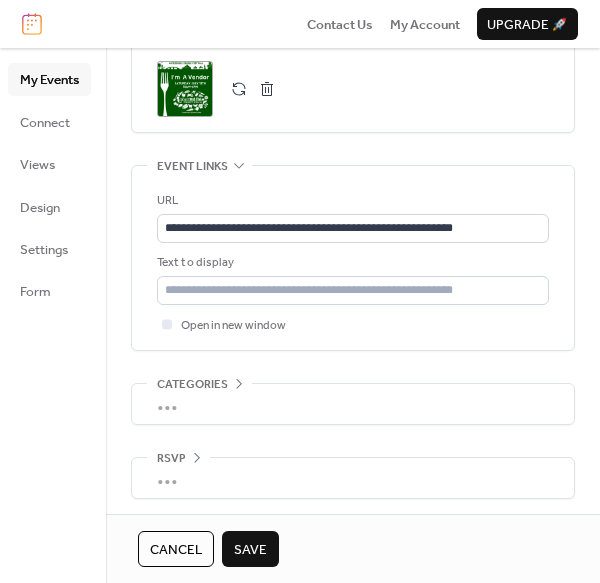 click on "Save" at bounding box center [250, 550] 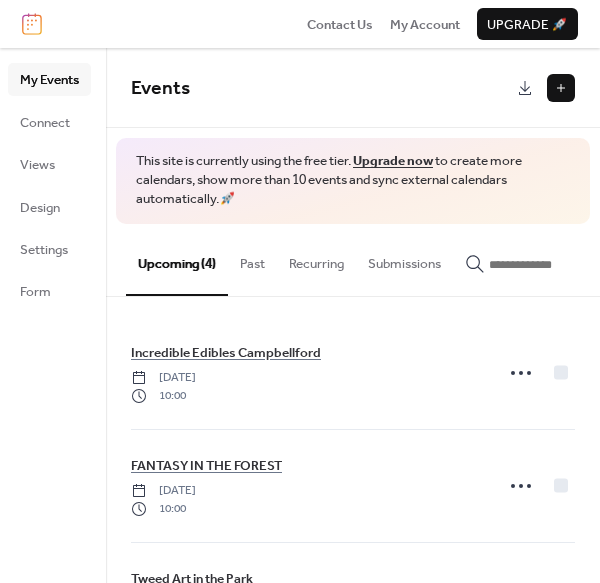 click at bounding box center [561, 88] 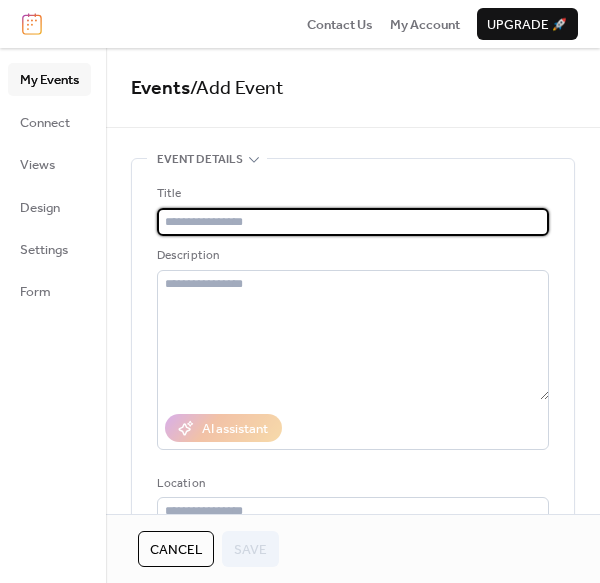 click at bounding box center [353, 222] 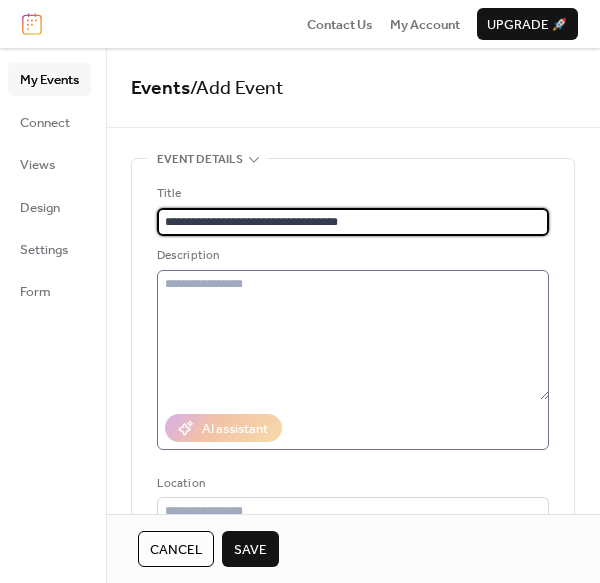 type on "**********" 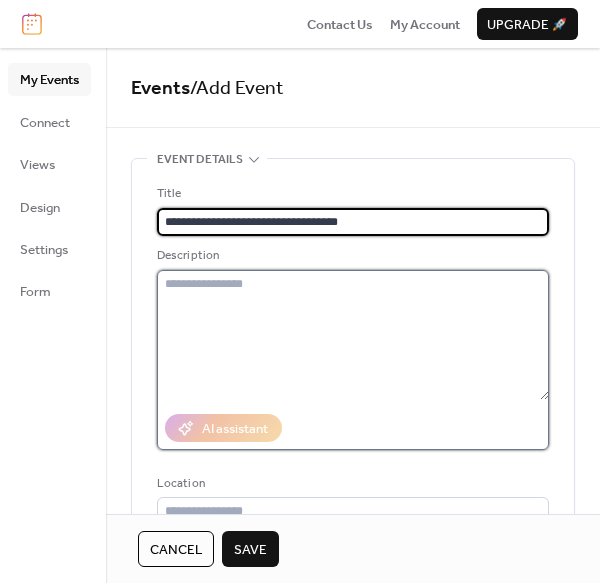 click at bounding box center [353, 335] 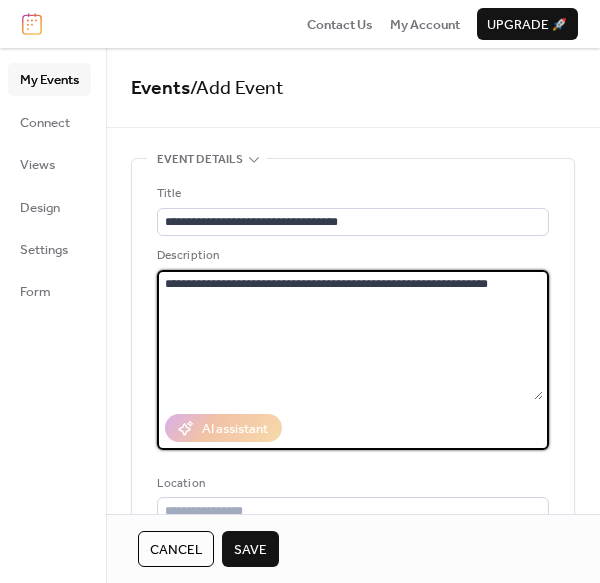 click on "**********" at bounding box center [350, 335] 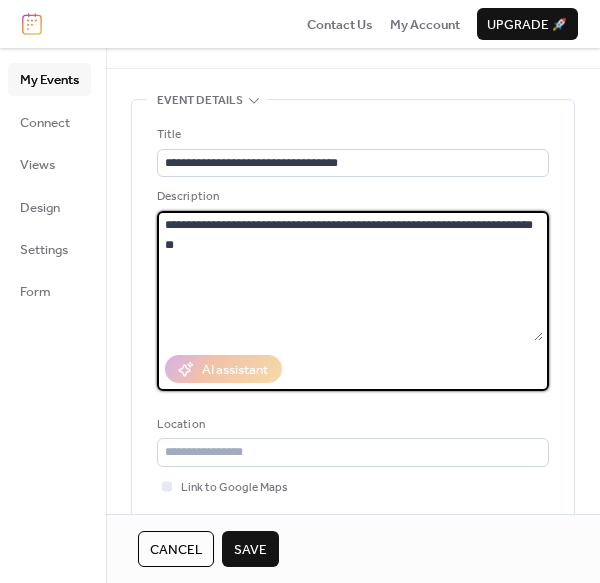 scroll, scrollTop: 89, scrollLeft: 0, axis: vertical 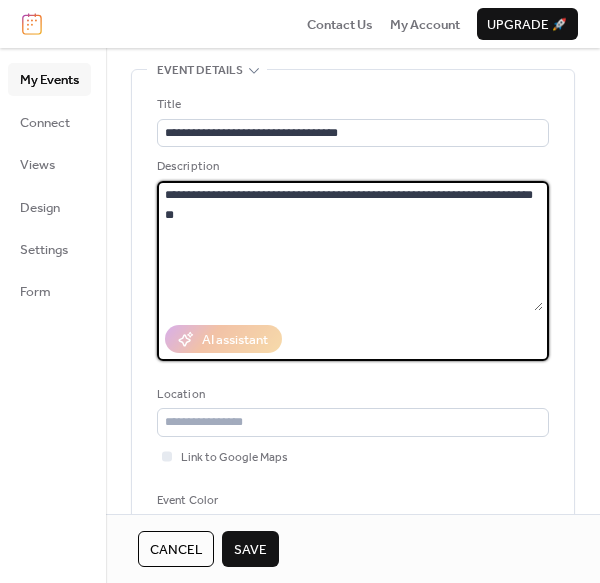 type on "**********" 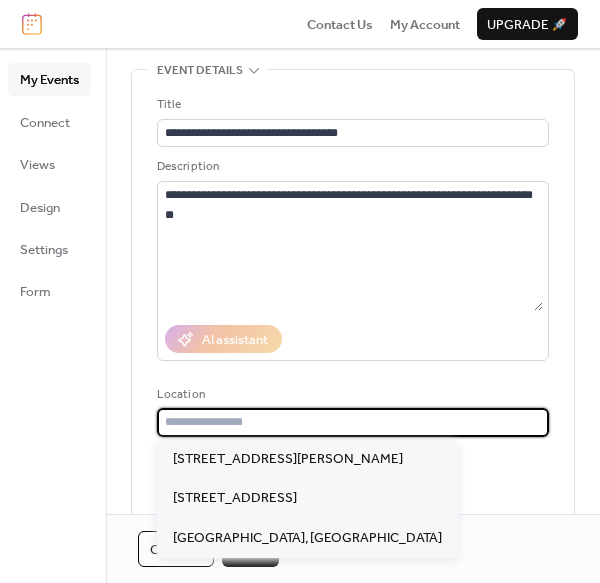 click at bounding box center [353, 422] 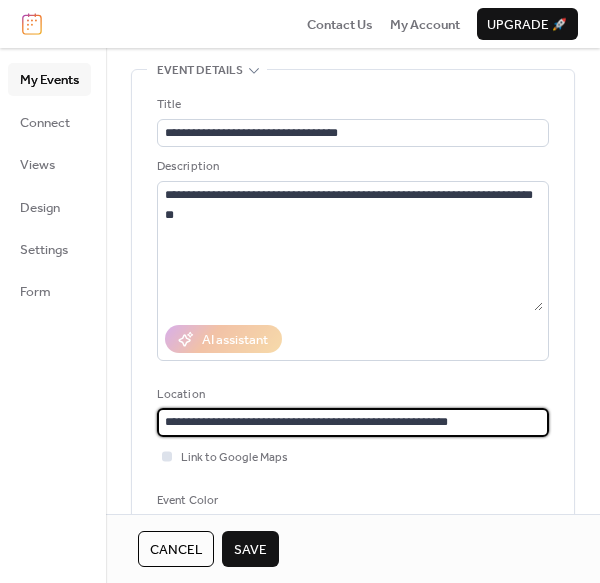 type on "**********" 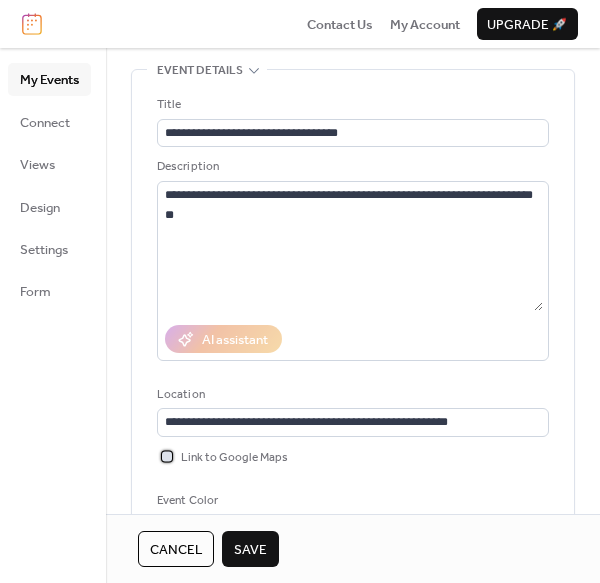 click at bounding box center [167, 456] 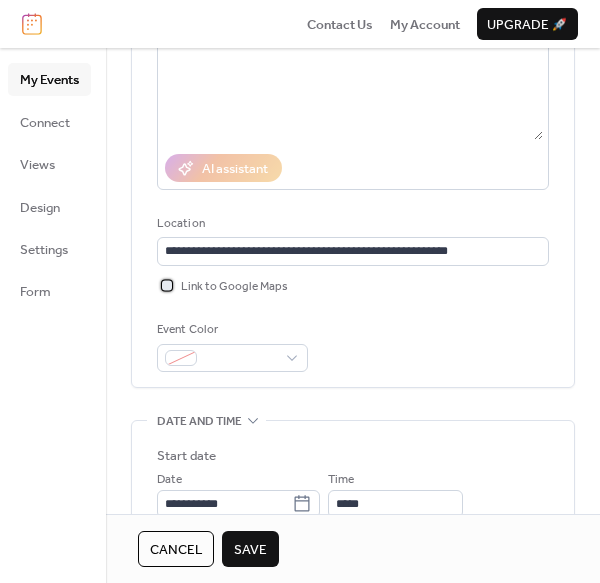 scroll, scrollTop: 267, scrollLeft: 0, axis: vertical 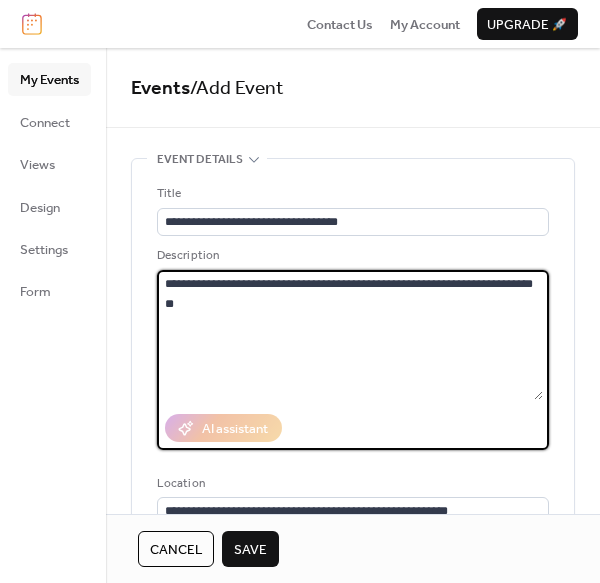 drag, startPoint x: 168, startPoint y: 286, endPoint x: 222, endPoint y: 316, distance: 61.77378 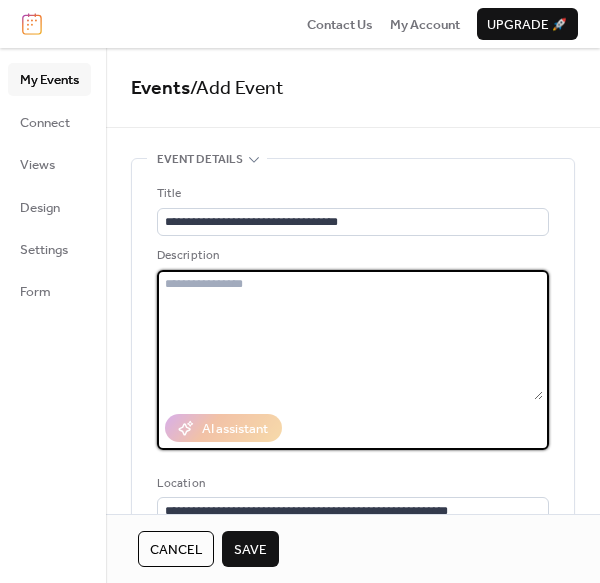 paste on "**********" 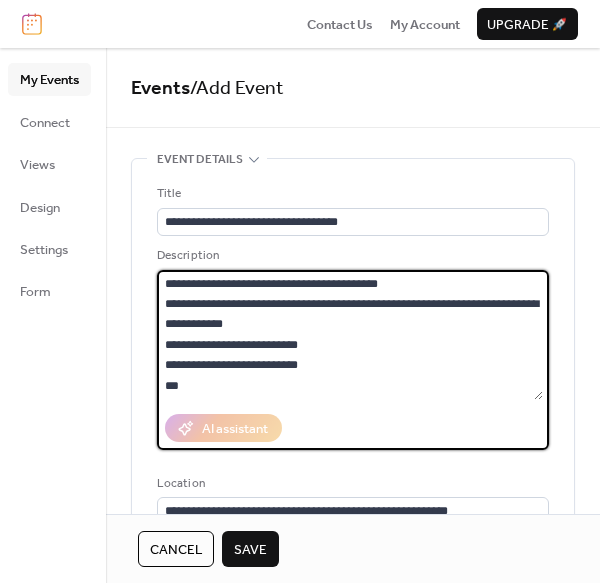 scroll, scrollTop: 282, scrollLeft: 0, axis: vertical 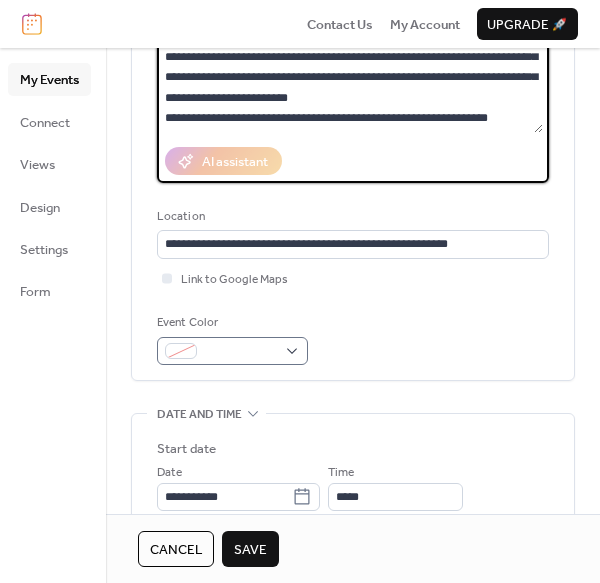 type on "**********" 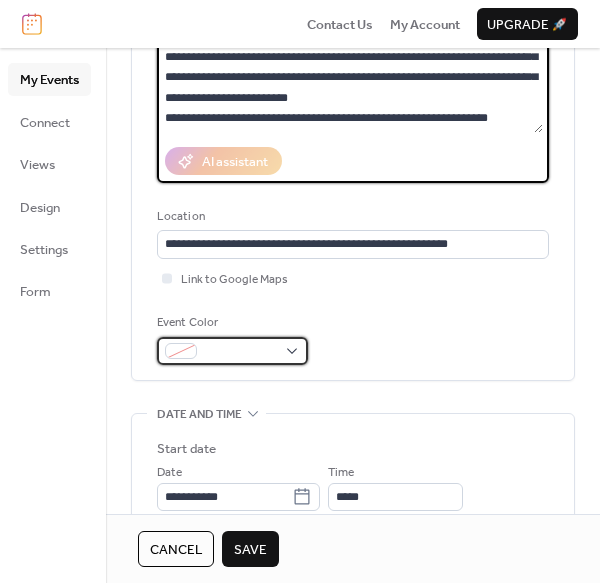 click at bounding box center [240, 352] 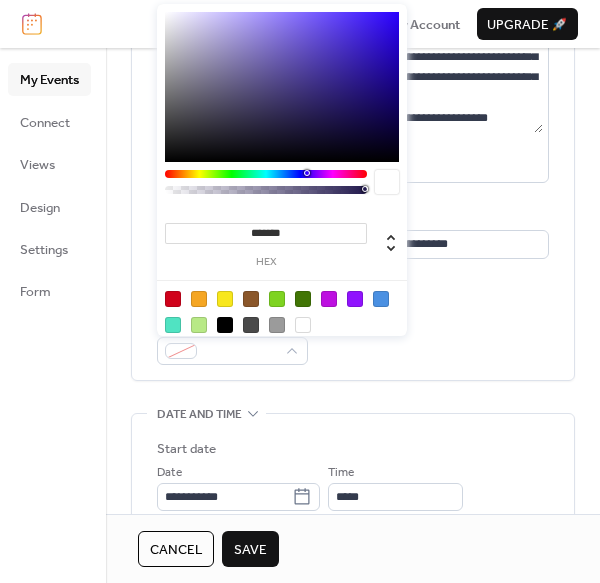 click at bounding box center [277, 299] 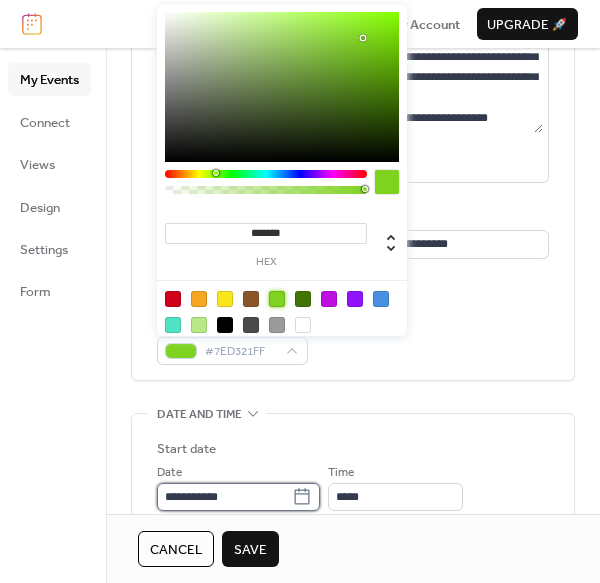 click on "**********" at bounding box center [224, 497] 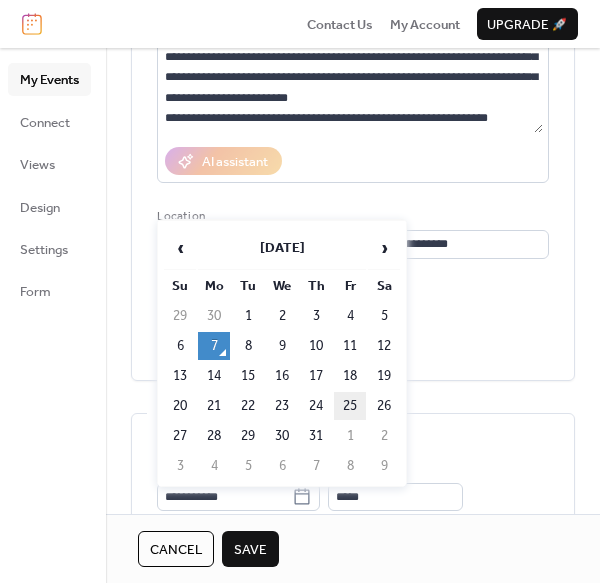 click on "25" at bounding box center (350, 406) 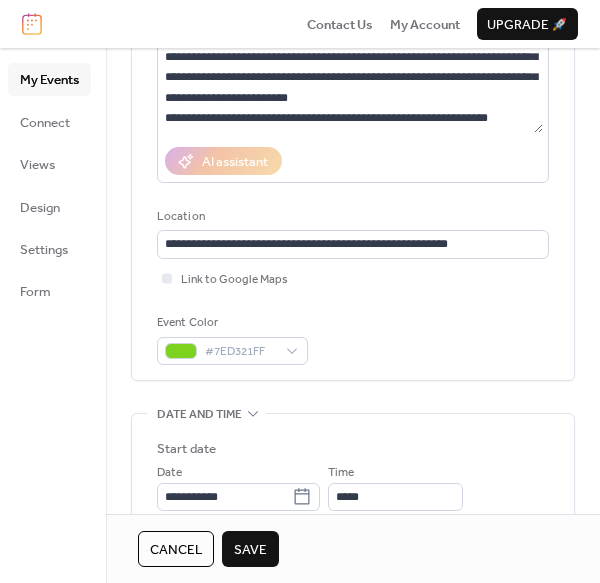 scroll, scrollTop: 357, scrollLeft: 0, axis: vertical 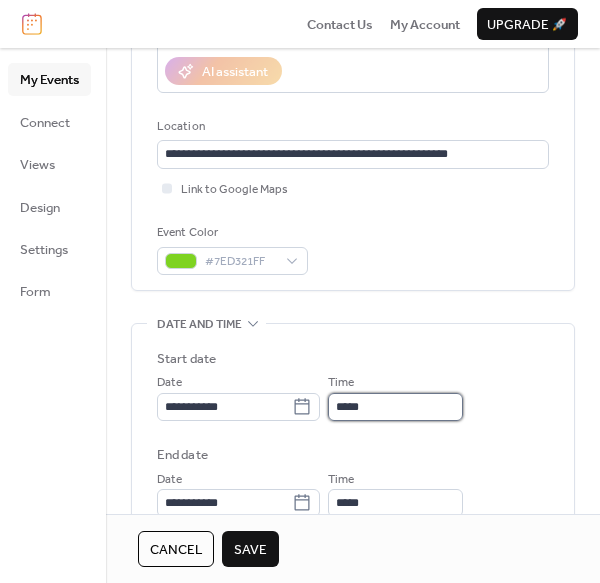 click on "*****" at bounding box center (395, 407) 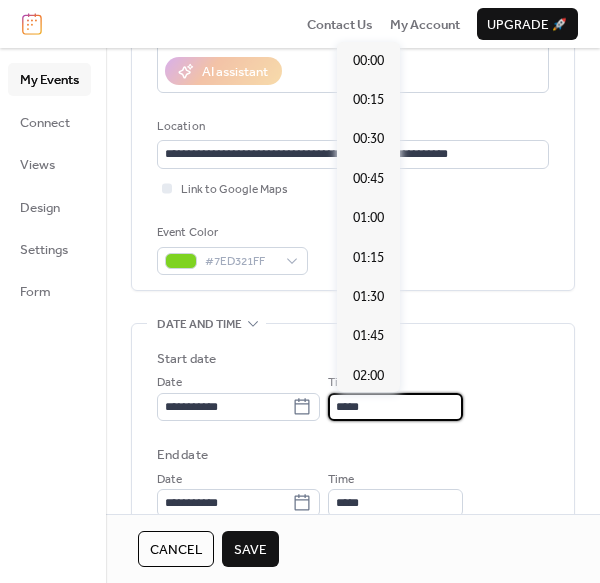 scroll, scrollTop: 1917, scrollLeft: 0, axis: vertical 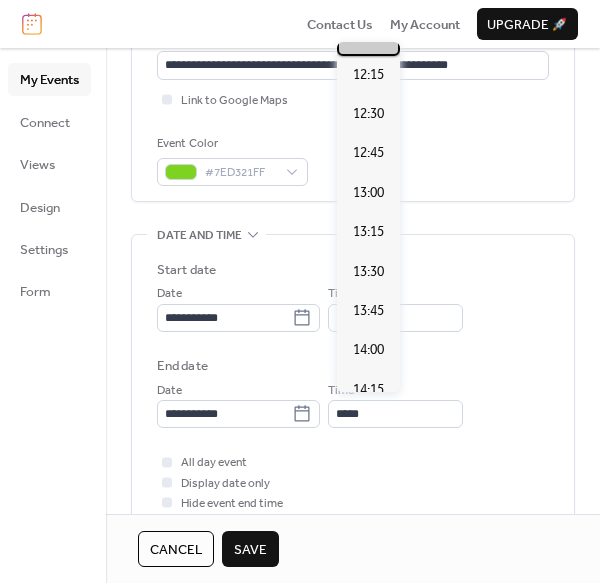 click on "12:00" at bounding box center [368, 35] 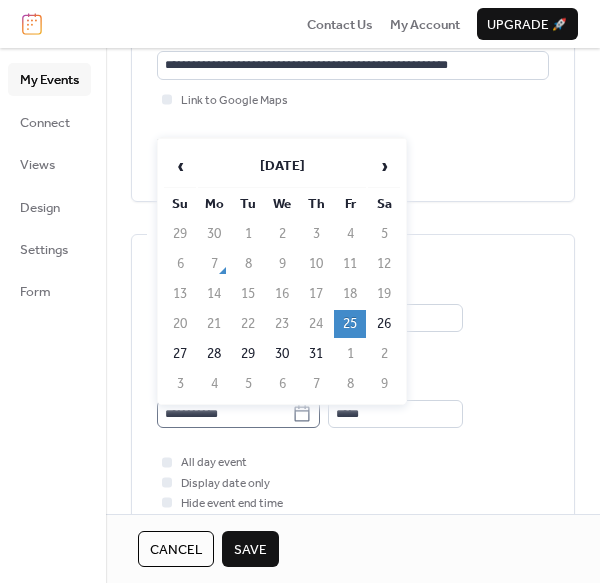 click 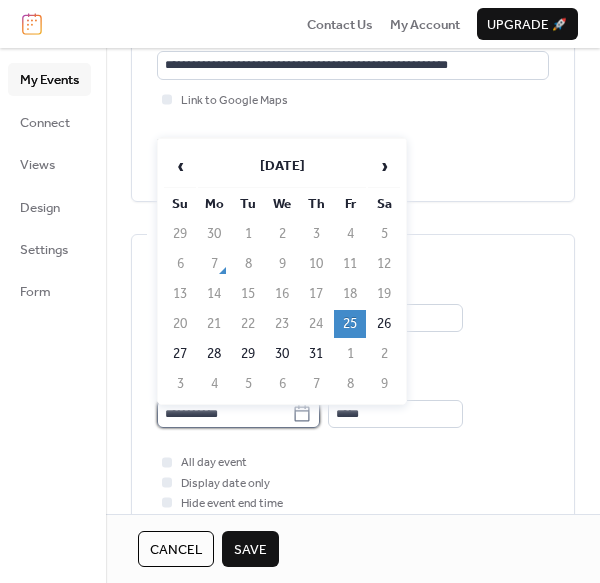 click on "**********" at bounding box center [224, 414] 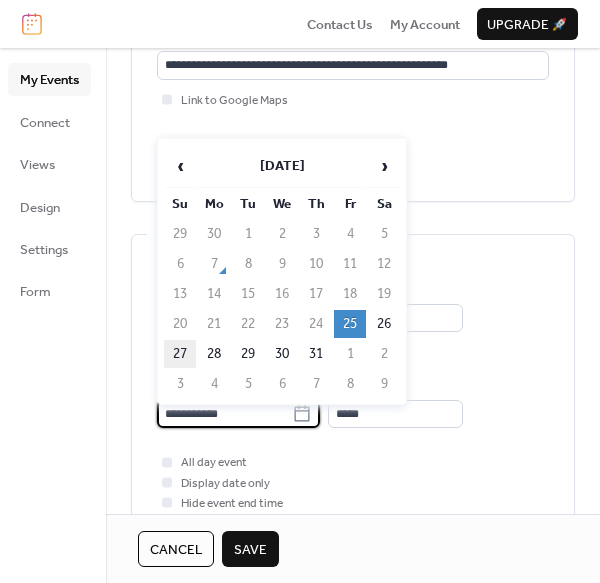 click on "27" at bounding box center [180, 354] 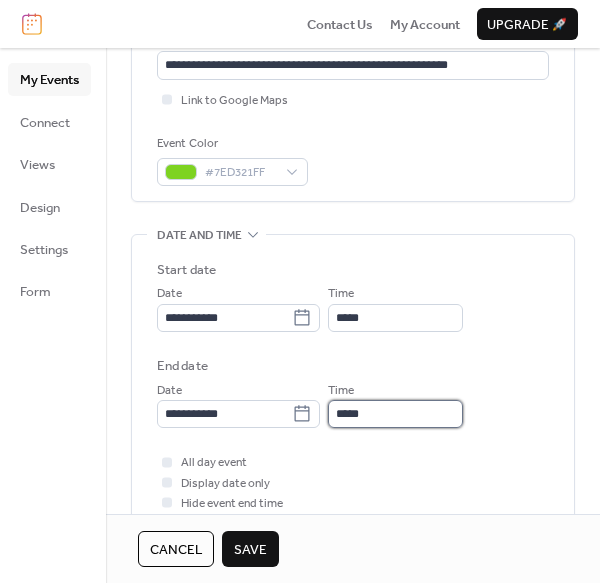 click on "*****" at bounding box center (395, 414) 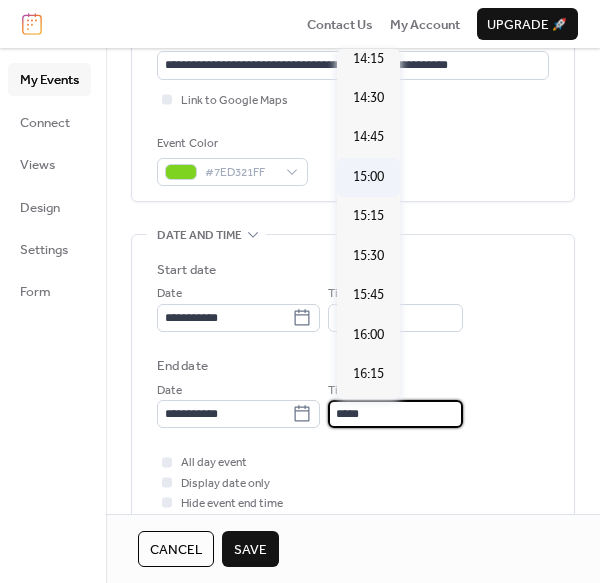 scroll, scrollTop: 2256, scrollLeft: 0, axis: vertical 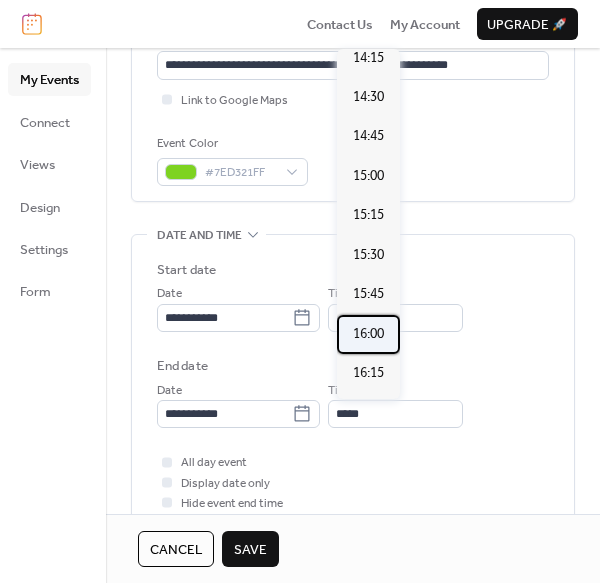 click on "16:00" at bounding box center (368, 334) 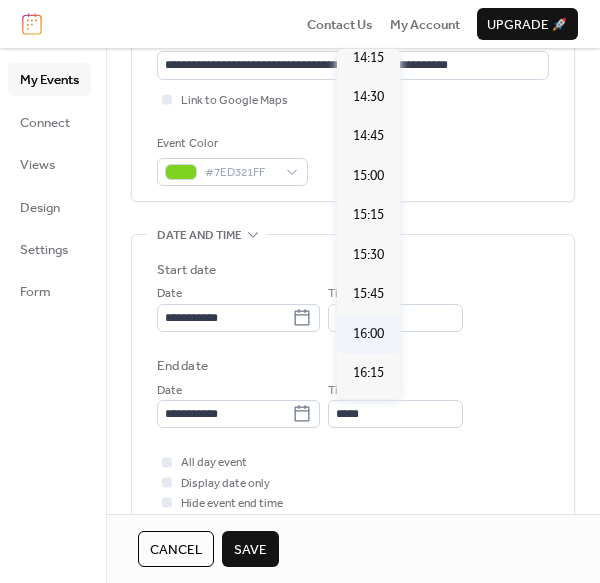 type on "*****" 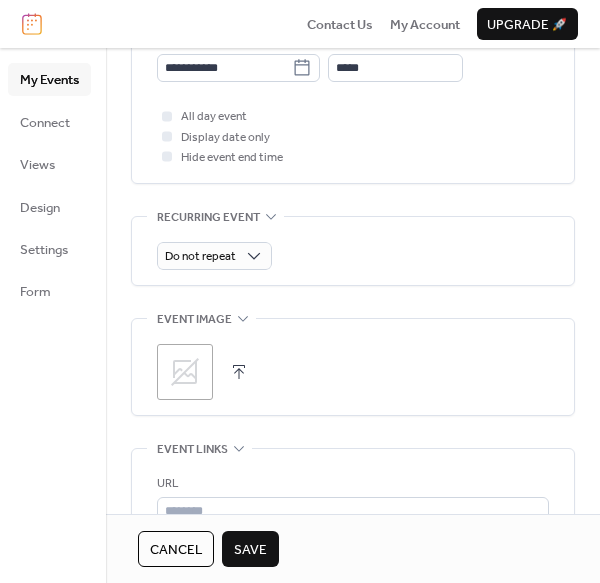 scroll, scrollTop: 803, scrollLeft: 0, axis: vertical 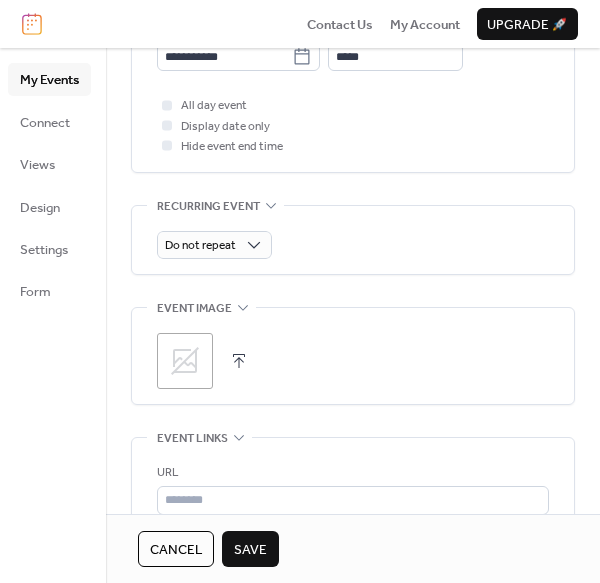 click 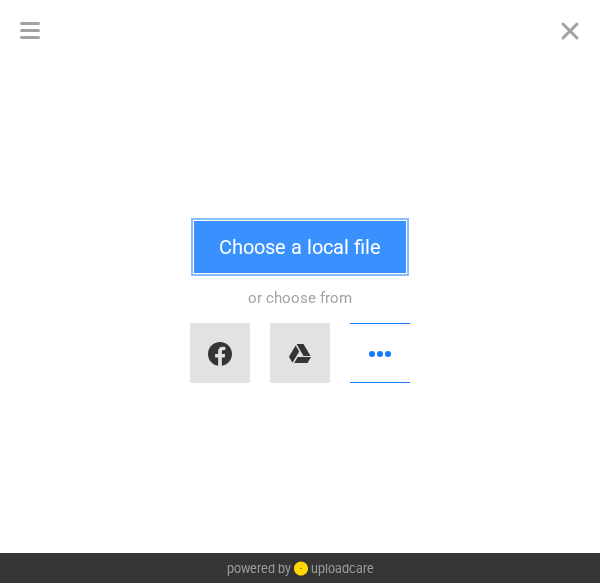 click on "Choose a local file" at bounding box center [300, 247] 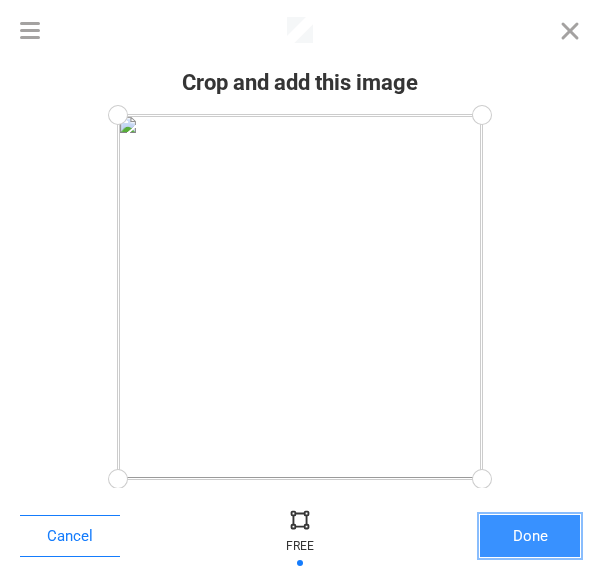 click on "Done" at bounding box center (530, 536) 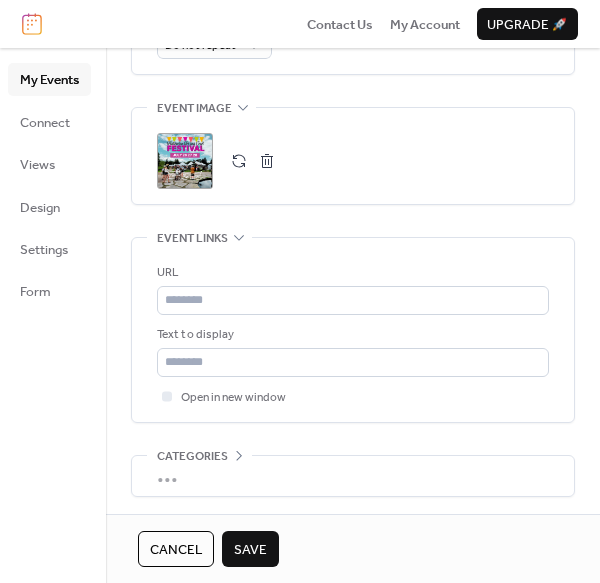 scroll, scrollTop: 1071, scrollLeft: 0, axis: vertical 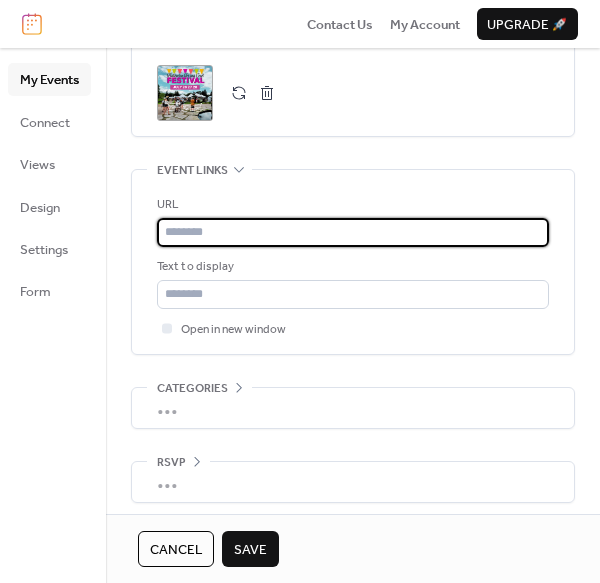 click at bounding box center (353, 232) 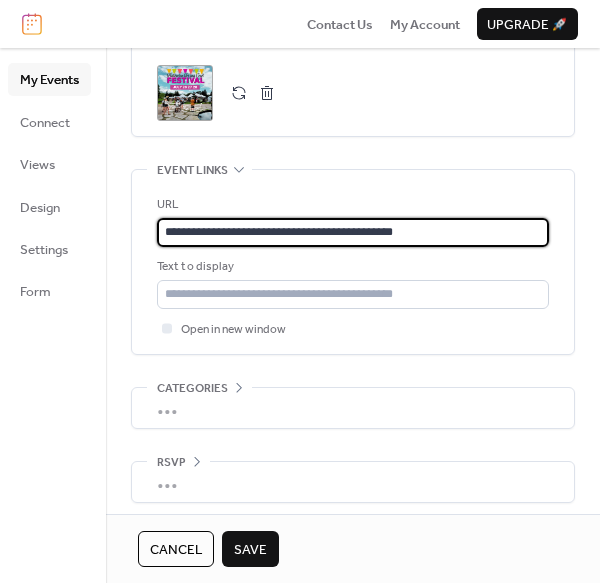 scroll, scrollTop: 1075, scrollLeft: 0, axis: vertical 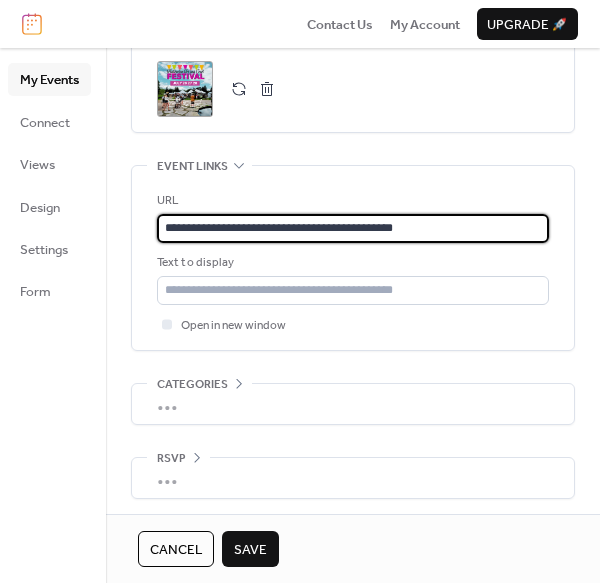 type on "**********" 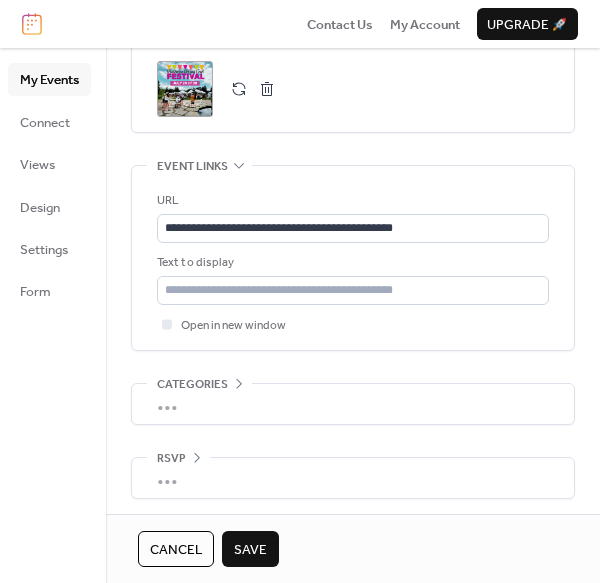 click on "Save" at bounding box center (250, 550) 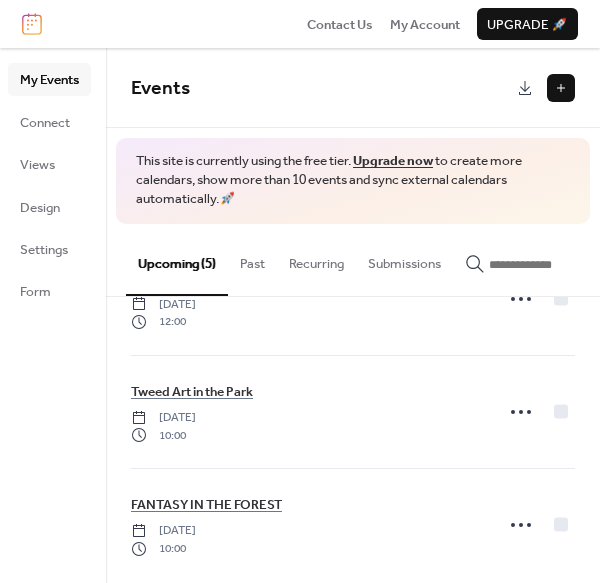 scroll, scrollTop: 322, scrollLeft: 0, axis: vertical 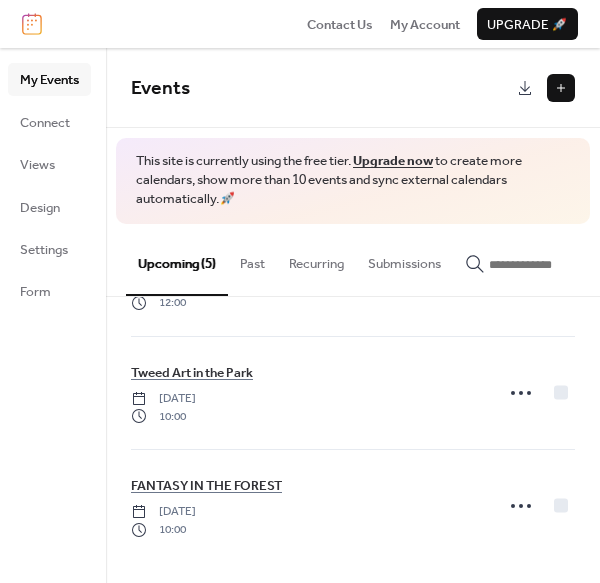 click at bounding box center [561, 88] 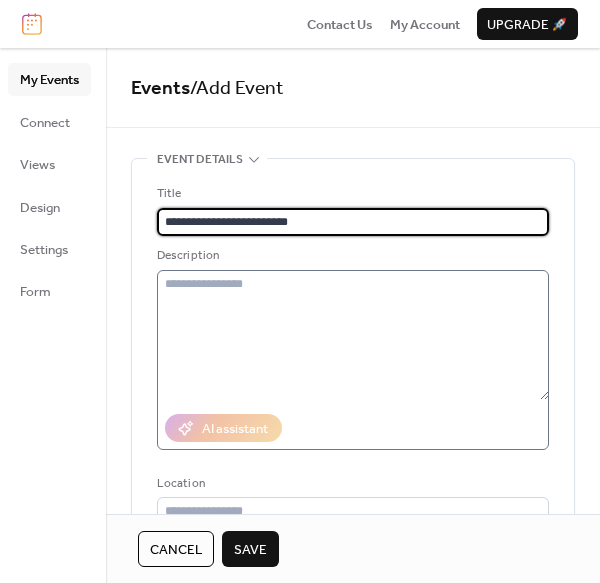 drag, startPoint x: 198, startPoint y: 217, endPoint x: 231, endPoint y: 307, distance: 95.85927 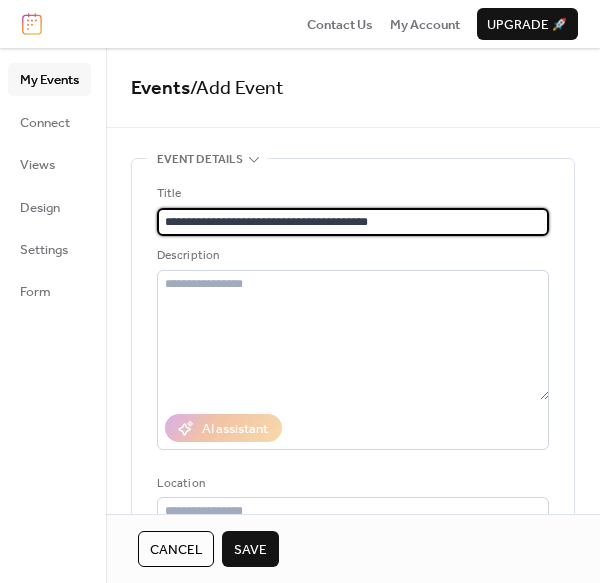 click on "**********" at bounding box center [353, 222] 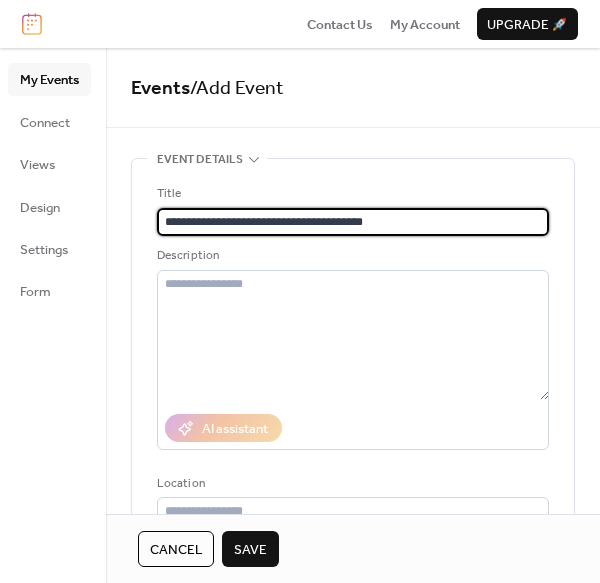 click on "**********" at bounding box center (353, 222) 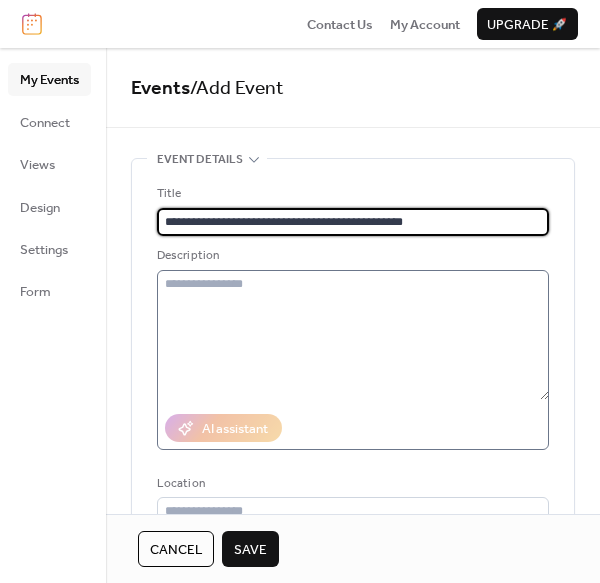 type on "**********" 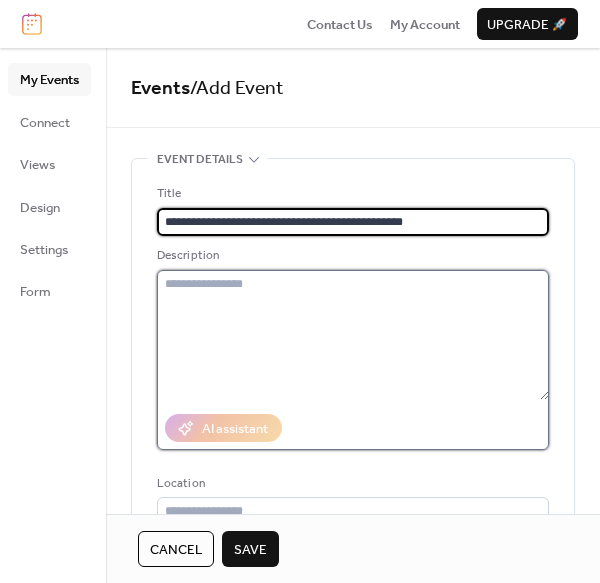click at bounding box center [353, 335] 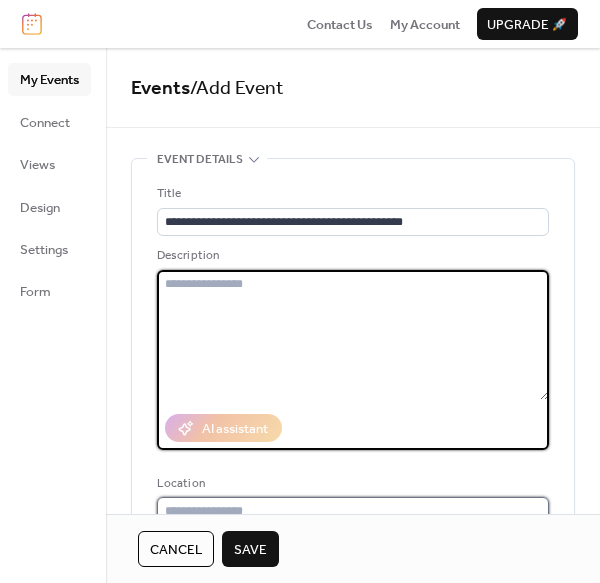 click at bounding box center [353, 511] 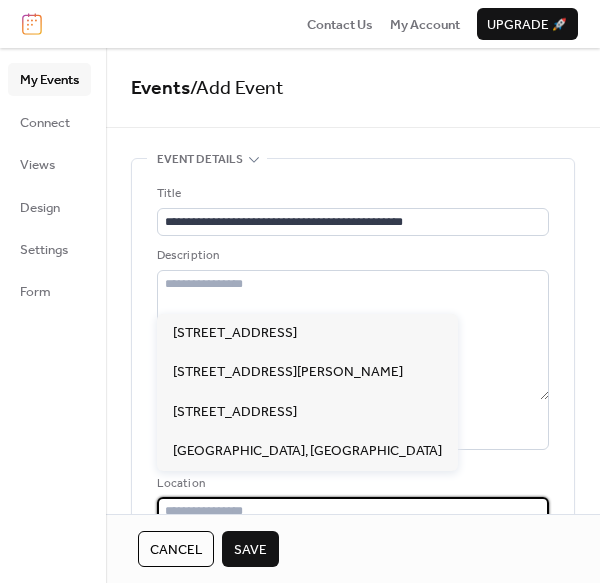 paste on "**********" 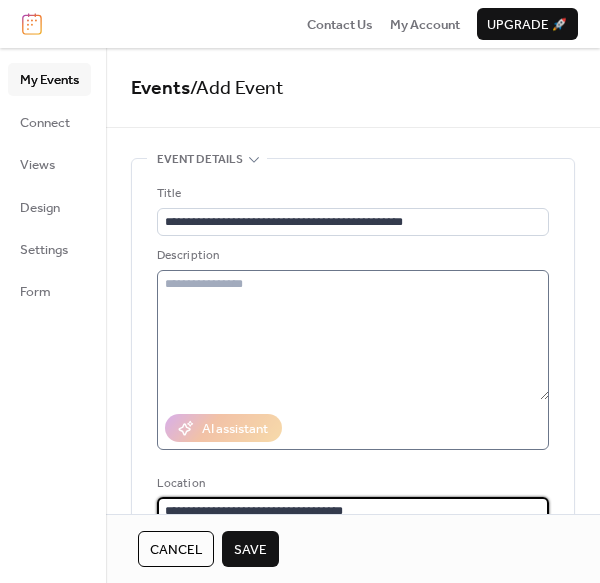 scroll, scrollTop: 7, scrollLeft: 0, axis: vertical 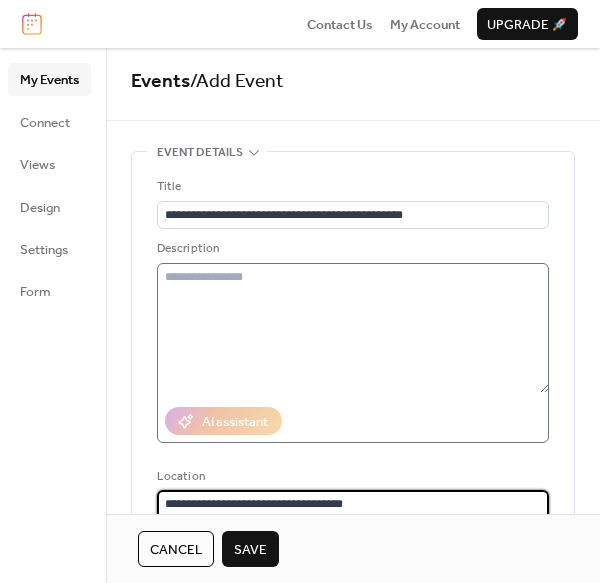 type on "**********" 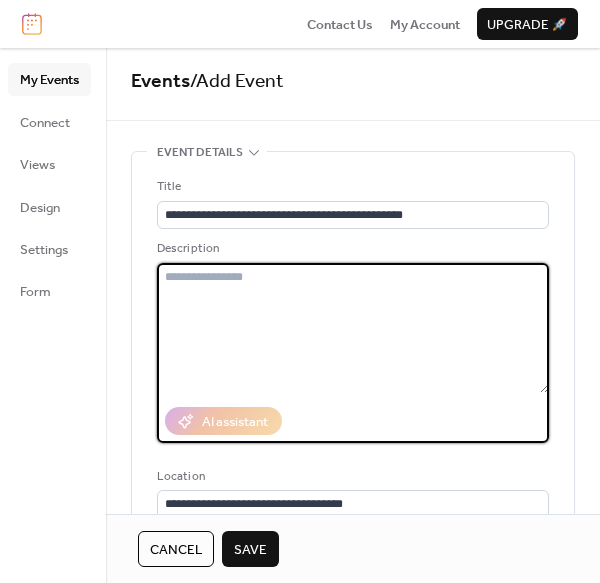 click at bounding box center [353, 328] 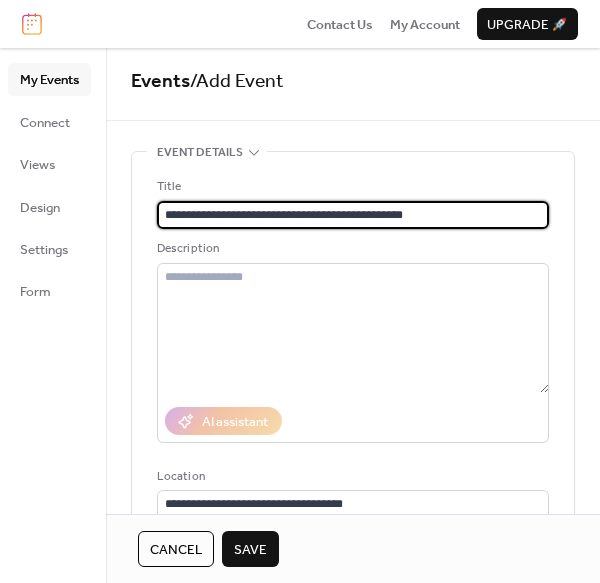 click on "**********" at bounding box center (353, 215) 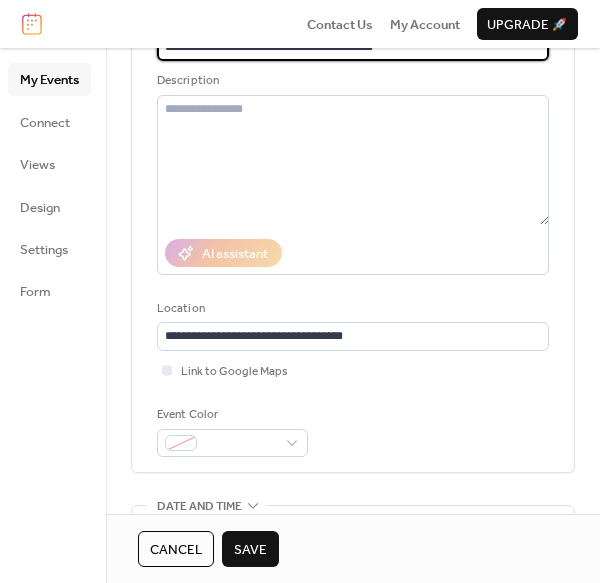 scroll, scrollTop: 185, scrollLeft: 0, axis: vertical 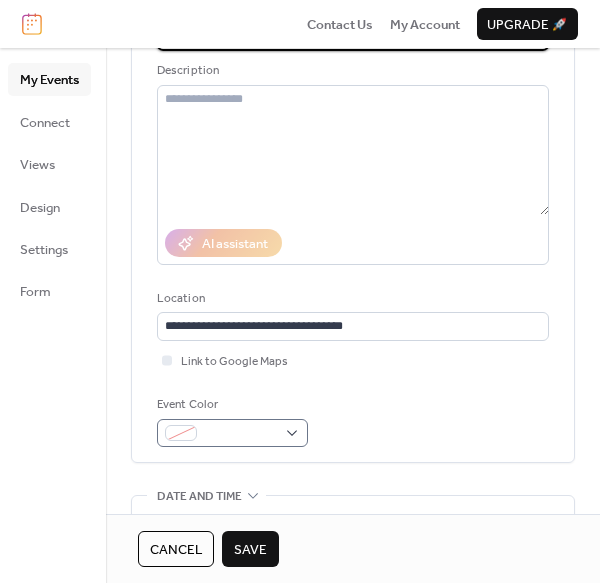 type on "**********" 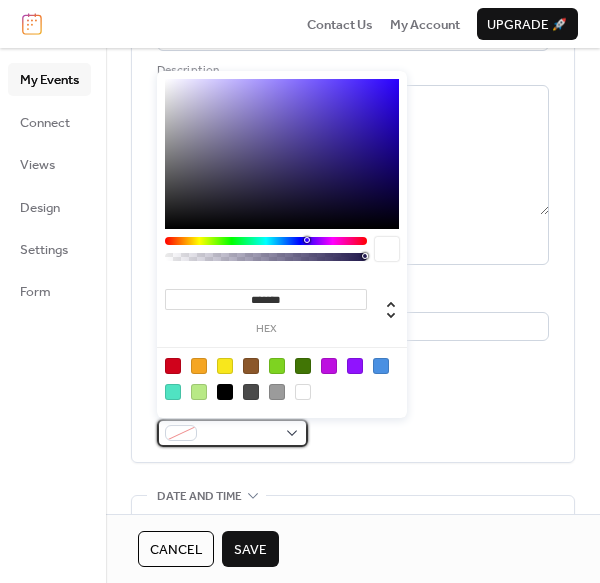 click at bounding box center (232, 433) 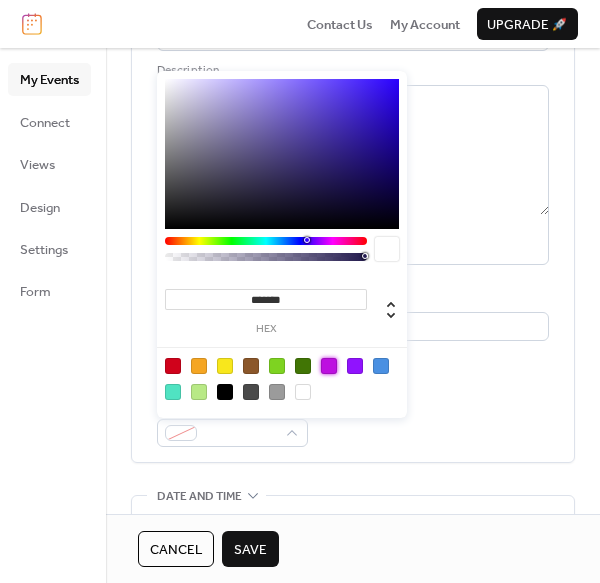 click at bounding box center (329, 366) 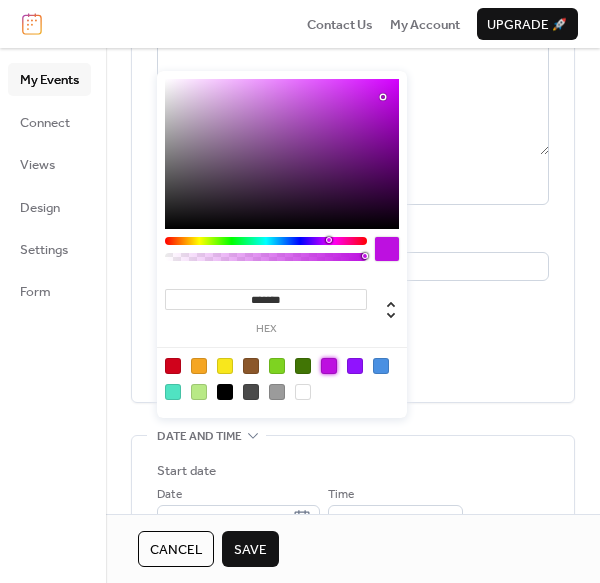 scroll, scrollTop: 96, scrollLeft: 0, axis: vertical 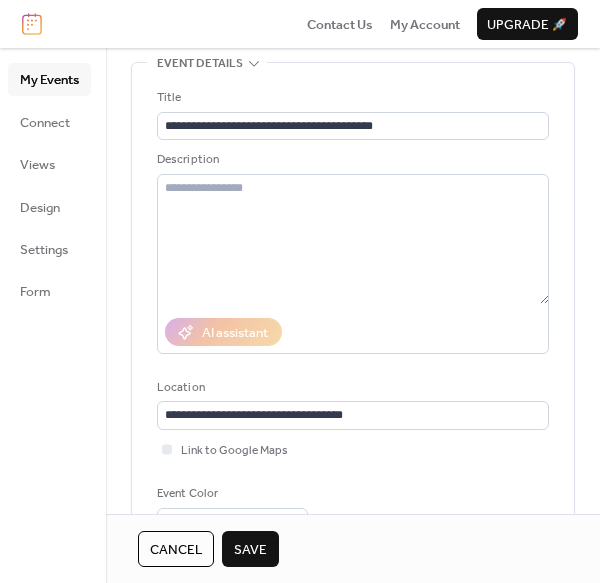 drag, startPoint x: 593, startPoint y: 208, endPoint x: 574, endPoint y: 276, distance: 70.60453 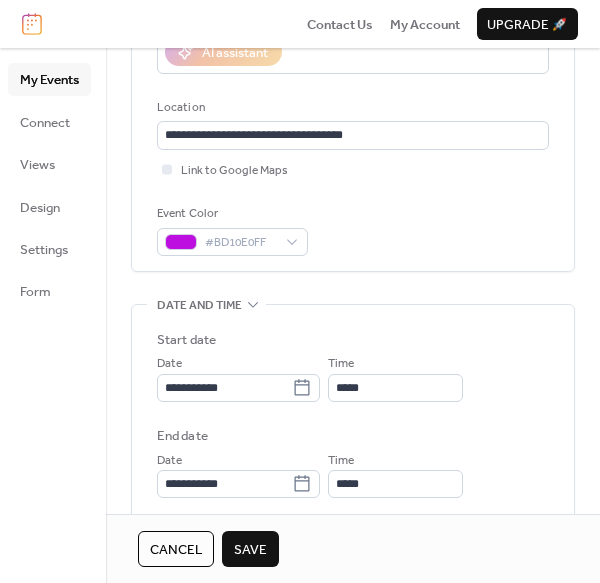 scroll, scrollTop: 453, scrollLeft: 0, axis: vertical 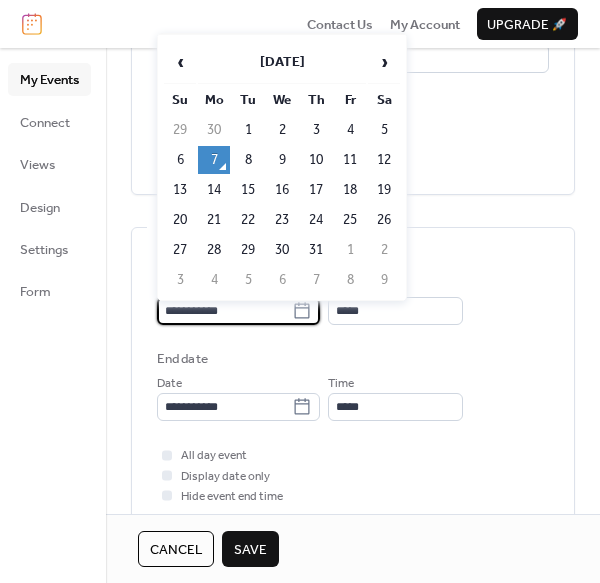 click on "**********" at bounding box center (224, 311) 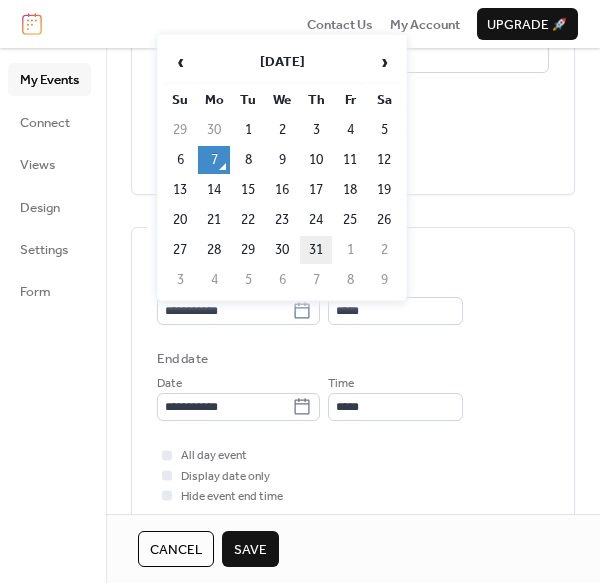 click on "31" at bounding box center [316, 250] 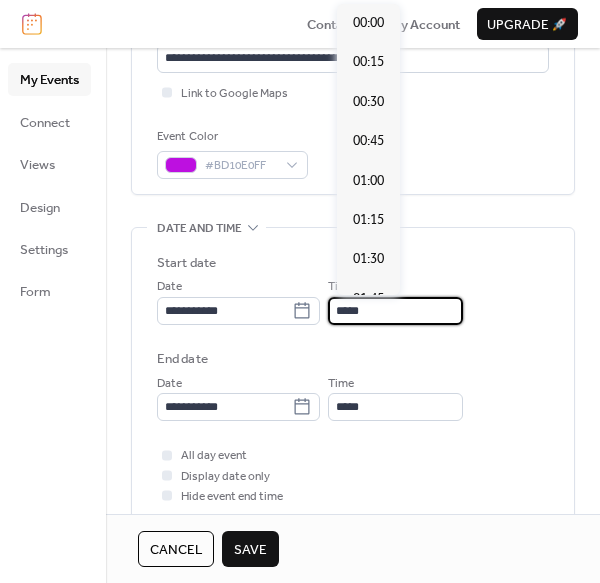 click on "*****" at bounding box center [395, 311] 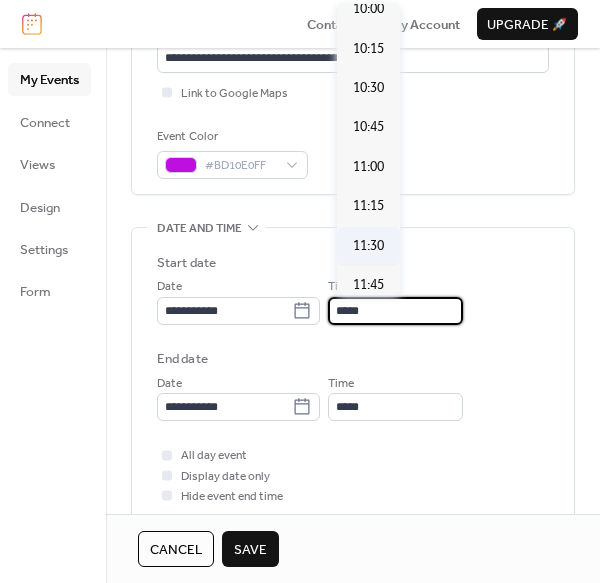 scroll, scrollTop: 1560, scrollLeft: 0, axis: vertical 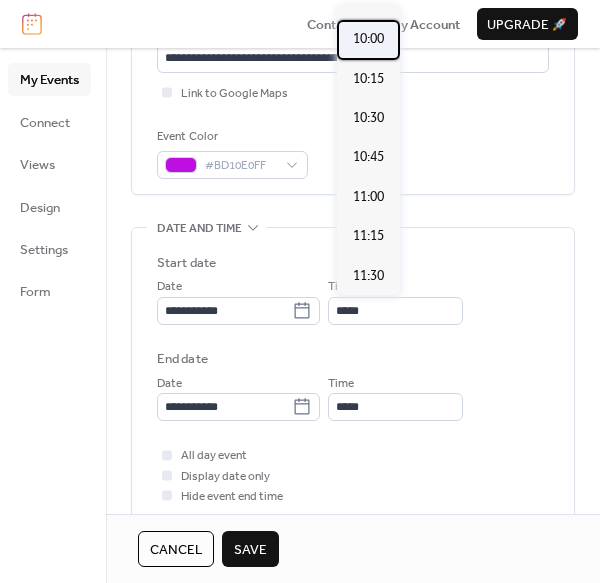 click on "10:00" at bounding box center [368, 39] 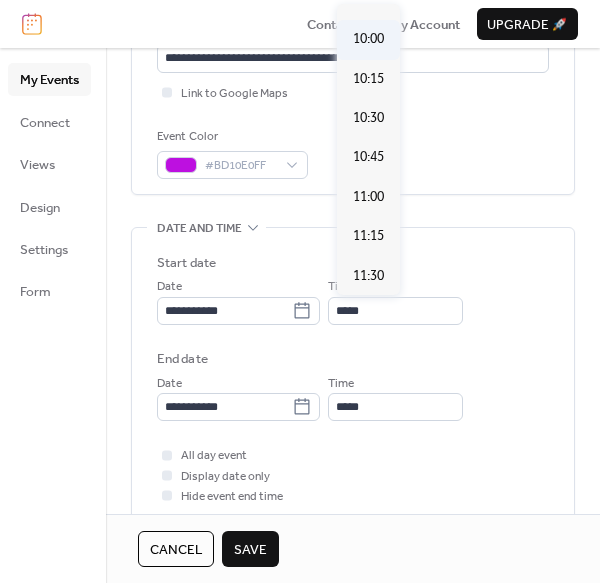 type on "*****" 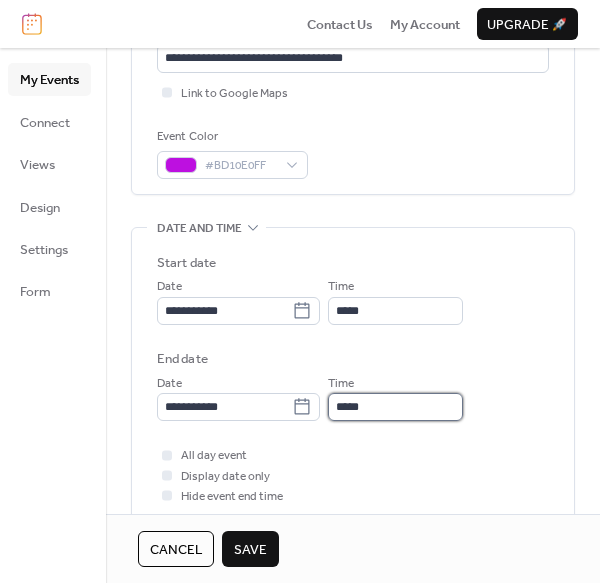 click on "*****" at bounding box center [395, 407] 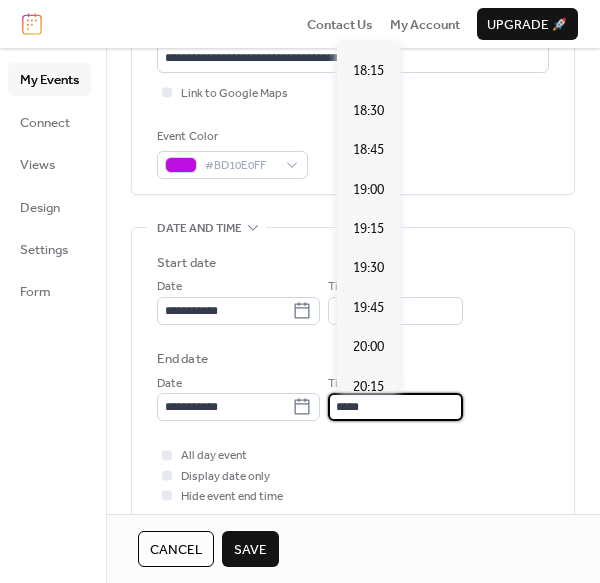 scroll, scrollTop: 1160, scrollLeft: 0, axis: vertical 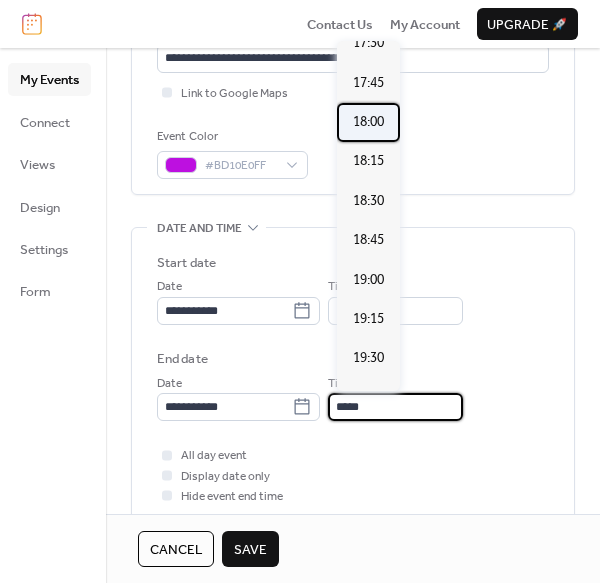 click on "18:00" at bounding box center [368, 122] 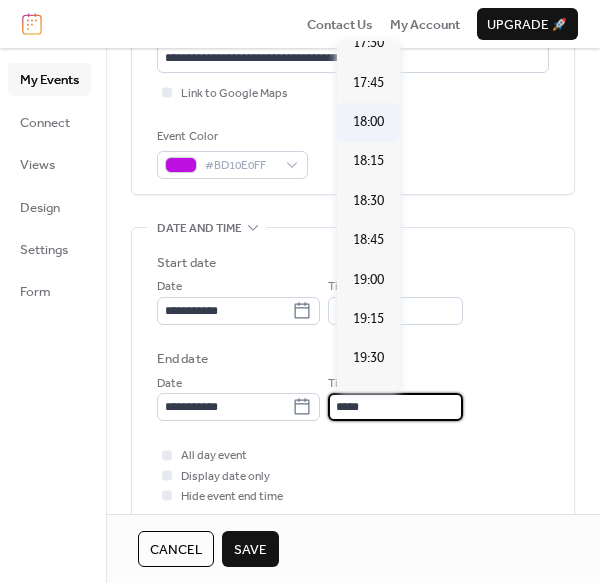 type on "*****" 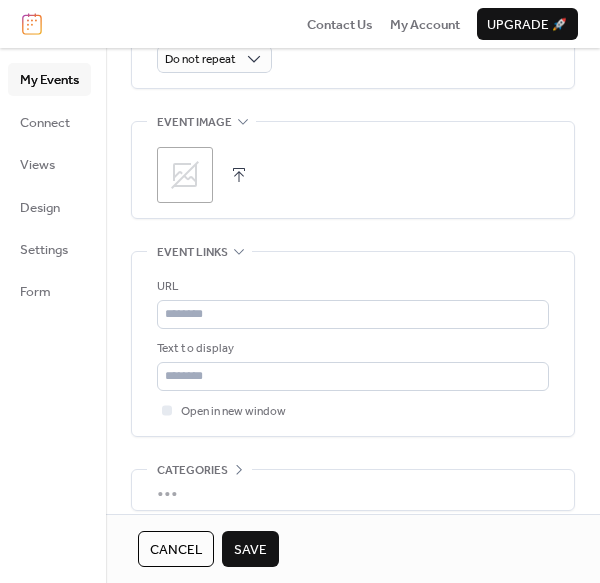 scroll, scrollTop: 1075, scrollLeft: 0, axis: vertical 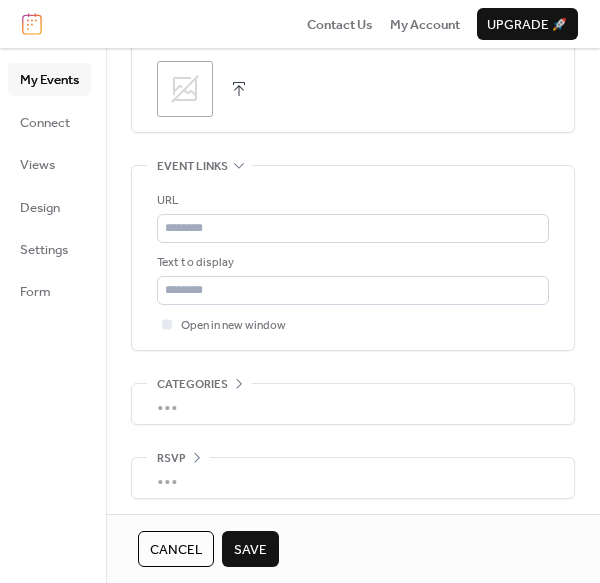 click on "Save" at bounding box center (250, 550) 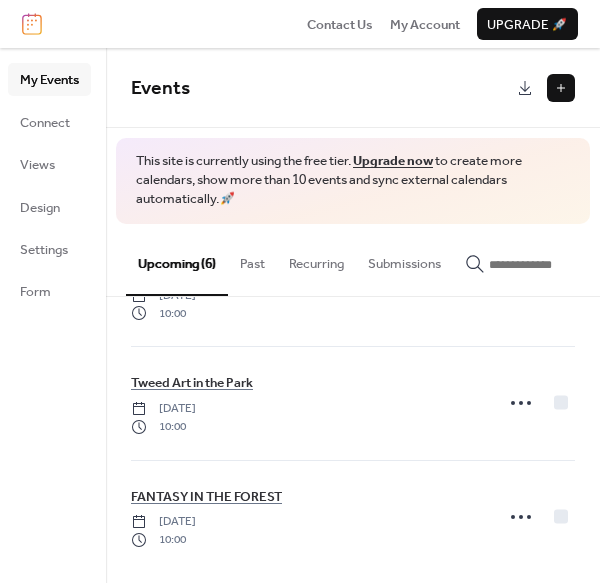 scroll, scrollTop: 435, scrollLeft: 0, axis: vertical 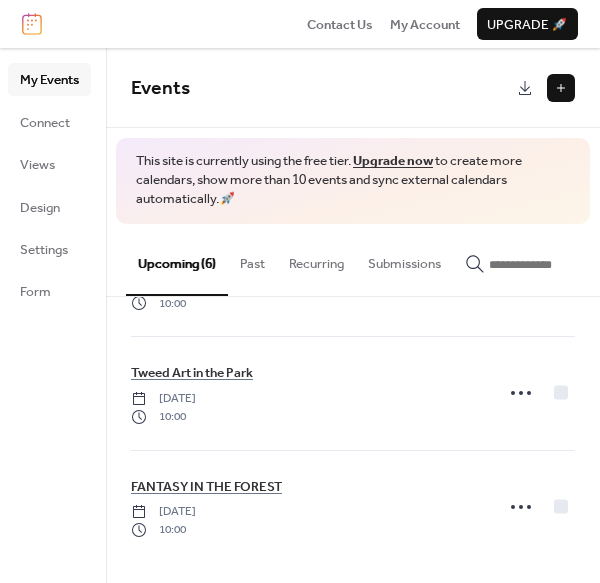 click at bounding box center (561, 88) 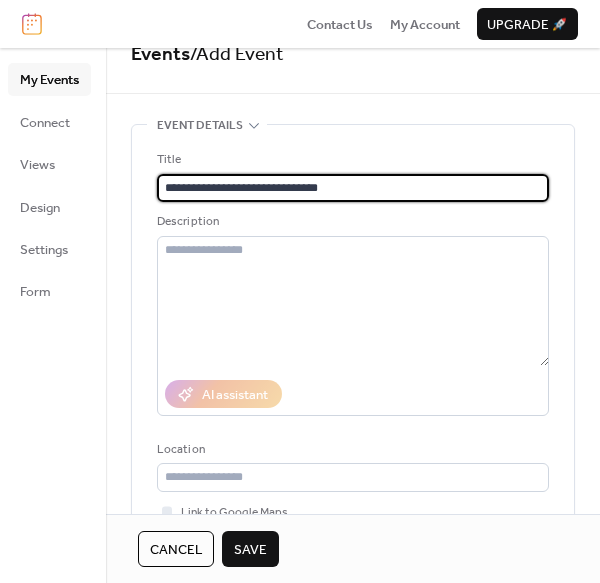 scroll, scrollTop: 89, scrollLeft: 0, axis: vertical 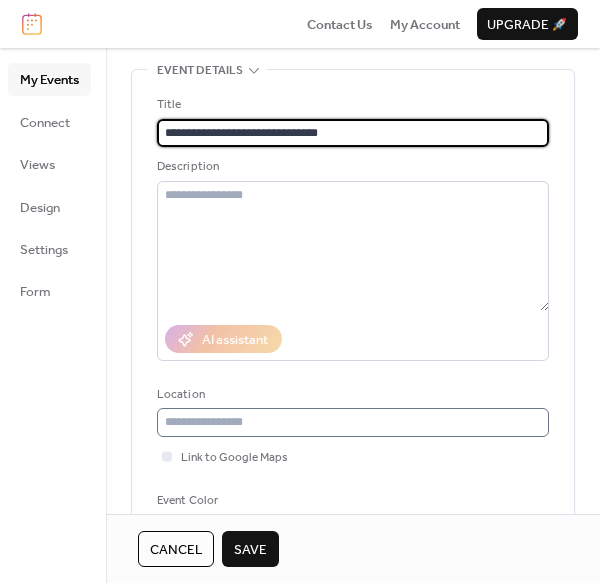 type on "**********" 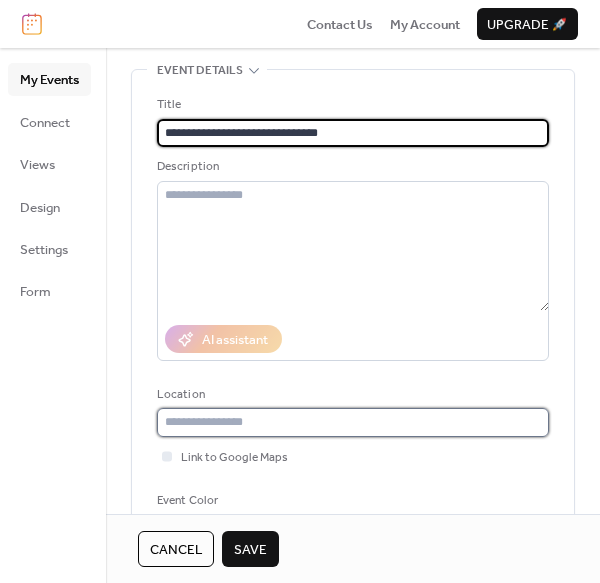 click at bounding box center [353, 422] 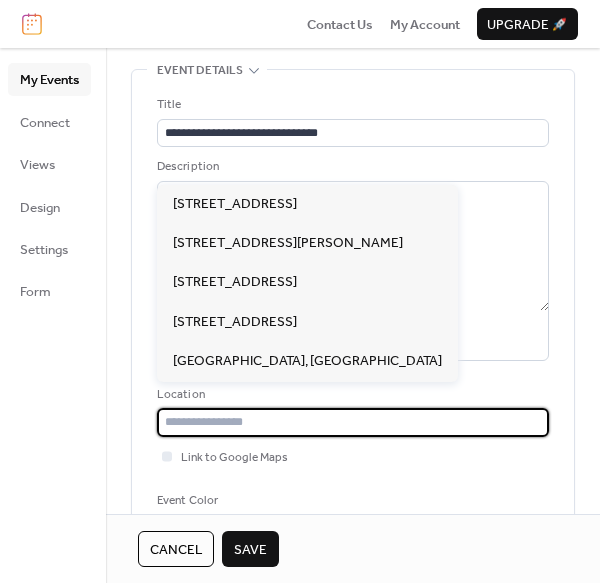 paste on "**********" 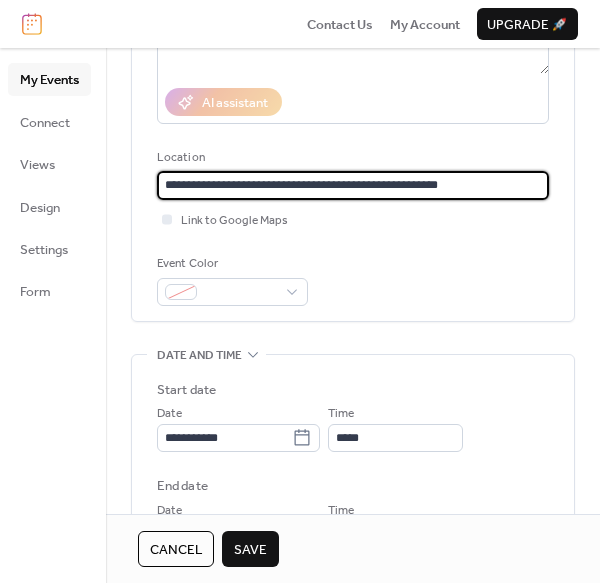 scroll, scrollTop: 357, scrollLeft: 0, axis: vertical 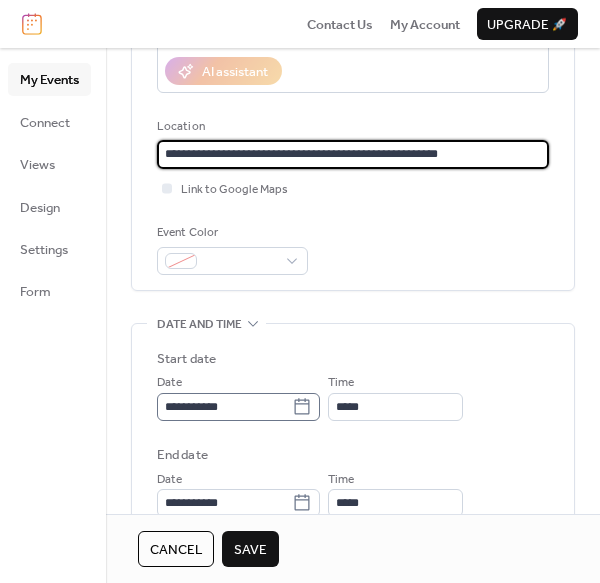 type on "**********" 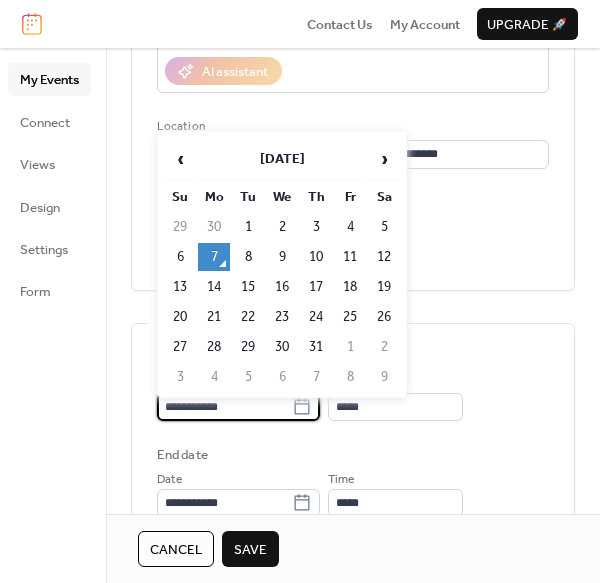 click on "**********" at bounding box center (224, 407) 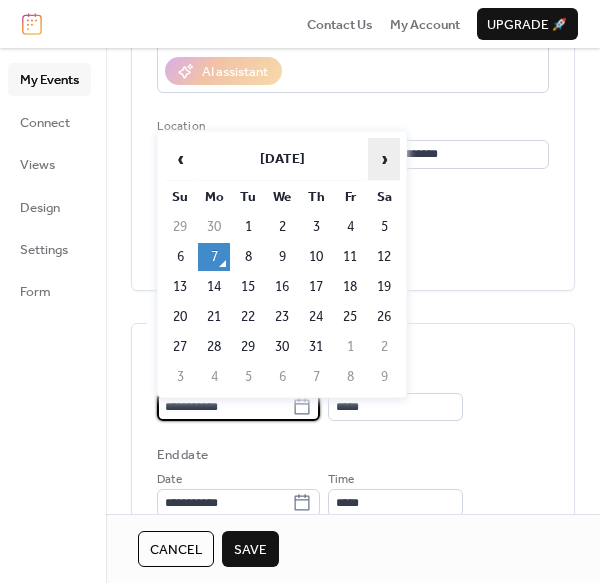 click on "›" at bounding box center [384, 159] 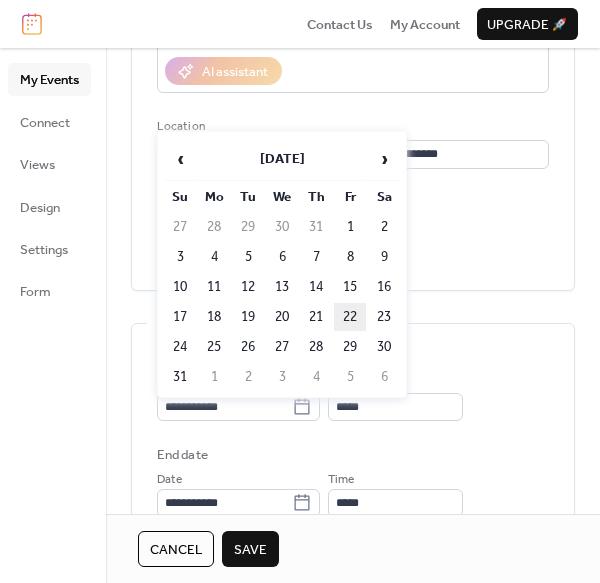 click on "22" at bounding box center [350, 317] 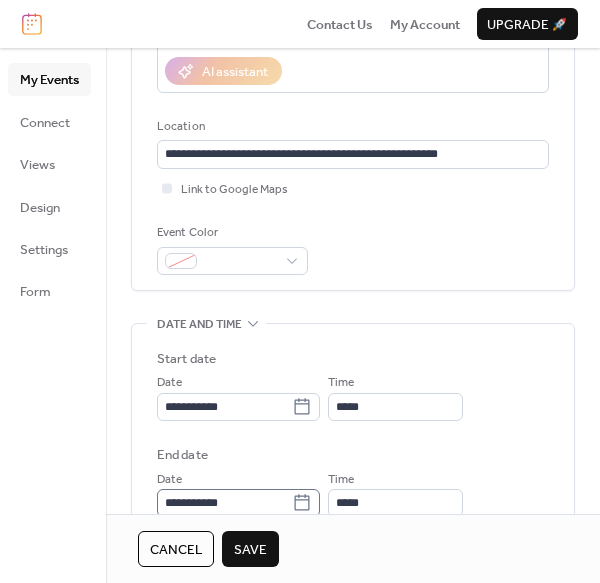 click 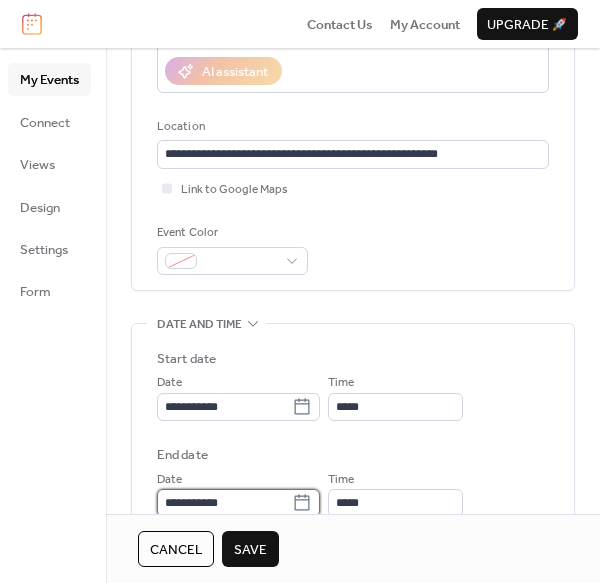click on "**********" at bounding box center [224, 503] 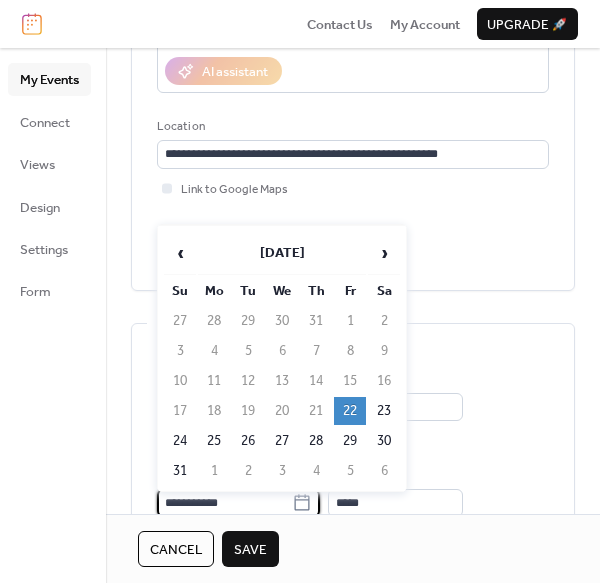 scroll, scrollTop: 358, scrollLeft: 0, axis: vertical 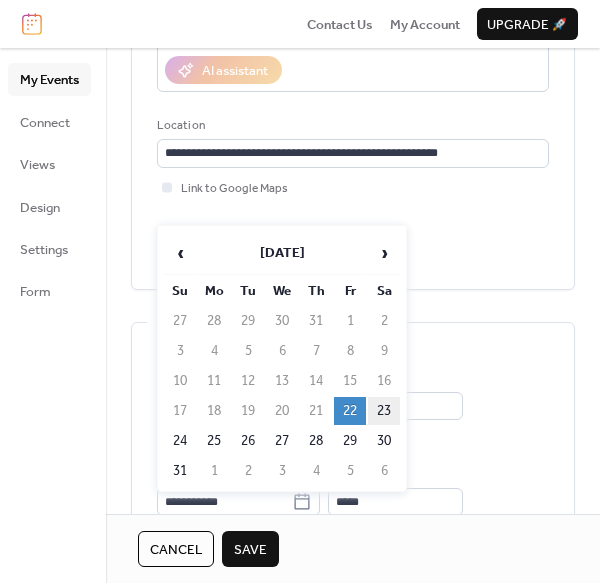 click on "23" at bounding box center (384, 411) 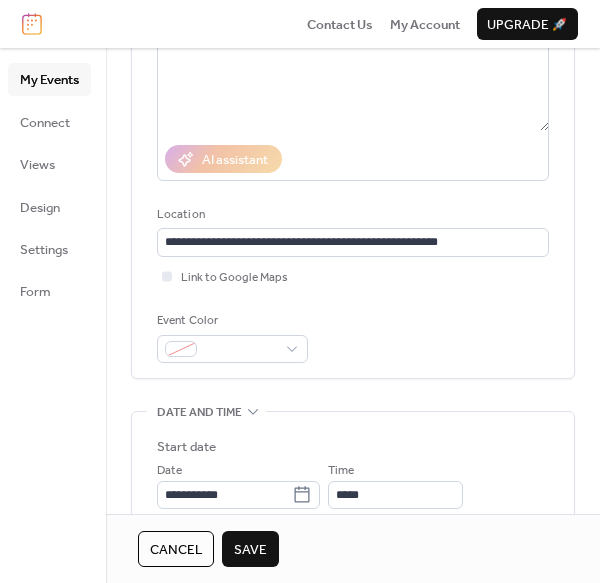 scroll, scrollTop: 180, scrollLeft: 0, axis: vertical 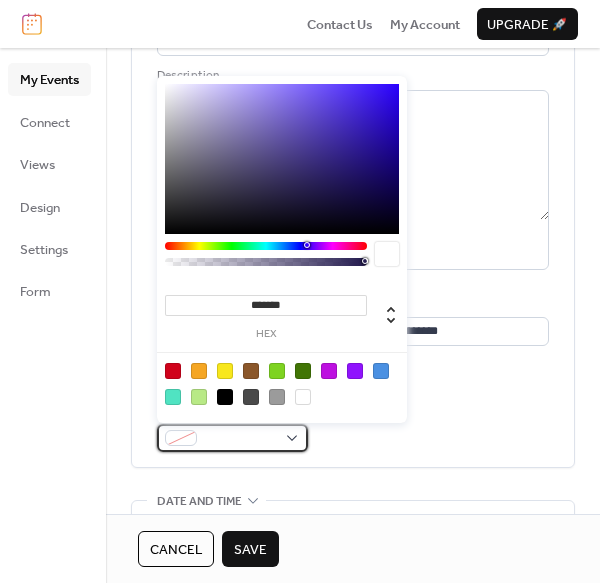 click at bounding box center (232, 438) 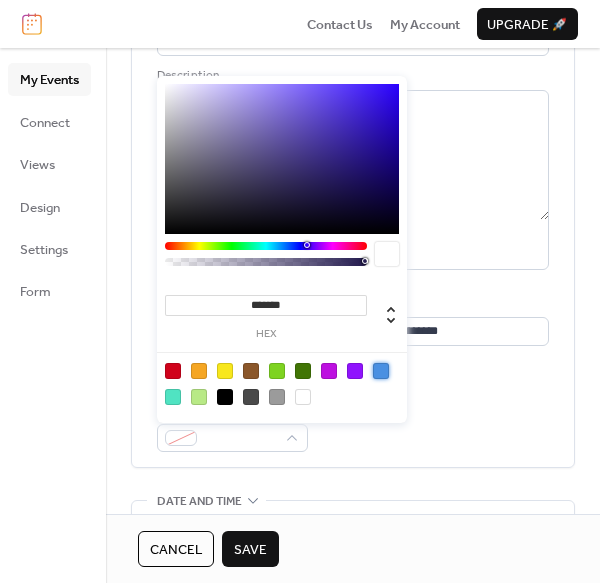 click at bounding box center [381, 371] 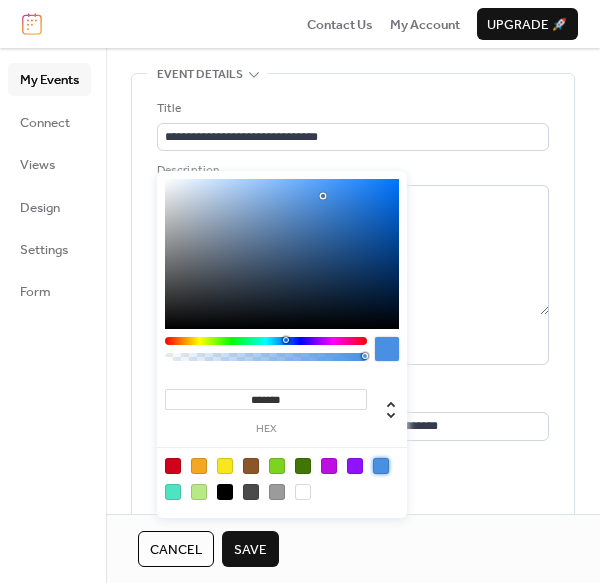 scroll, scrollTop: 0, scrollLeft: 0, axis: both 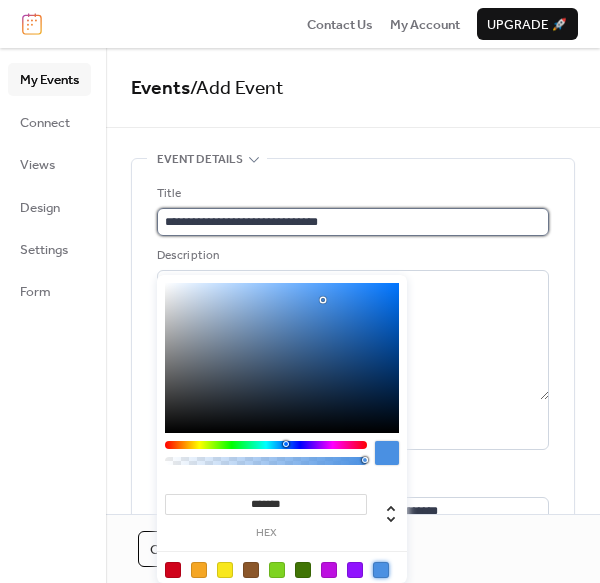 click on "**********" at bounding box center [353, 222] 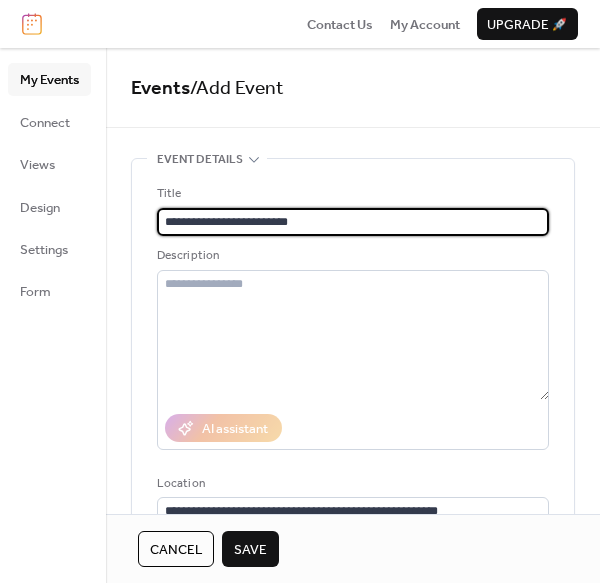 type on "**********" 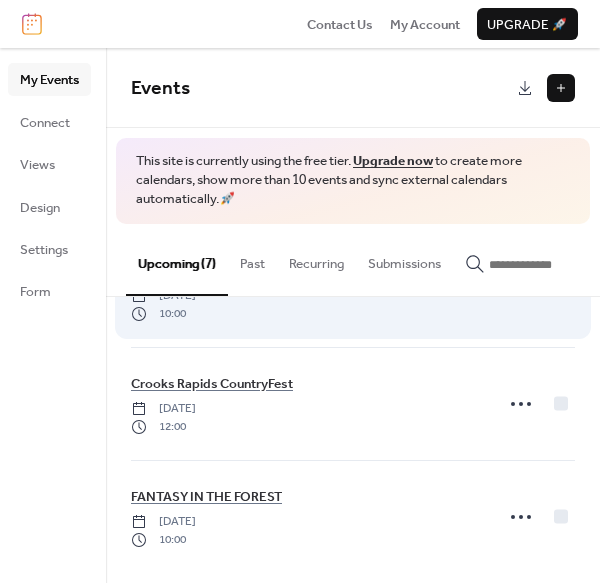 scroll, scrollTop: 547, scrollLeft: 0, axis: vertical 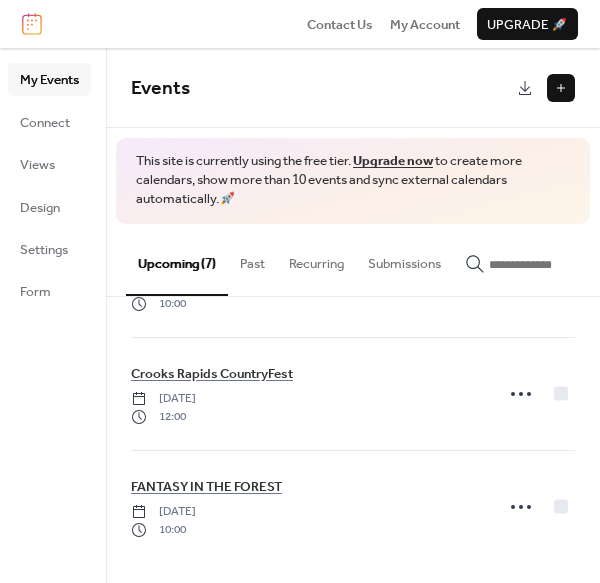 click at bounding box center (561, 88) 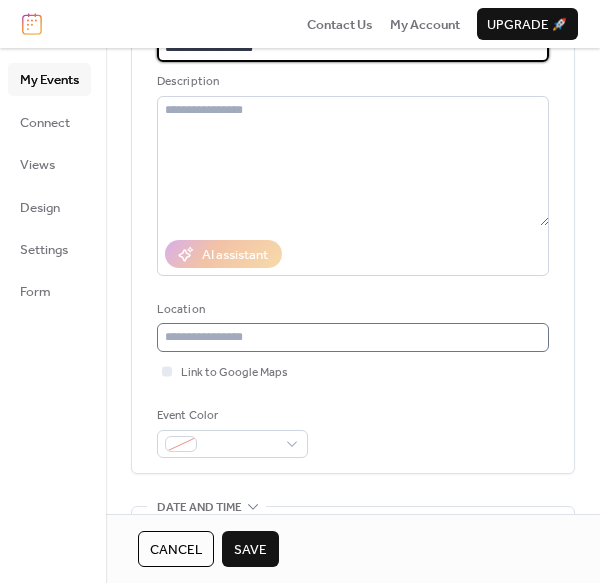 scroll, scrollTop: 178, scrollLeft: 0, axis: vertical 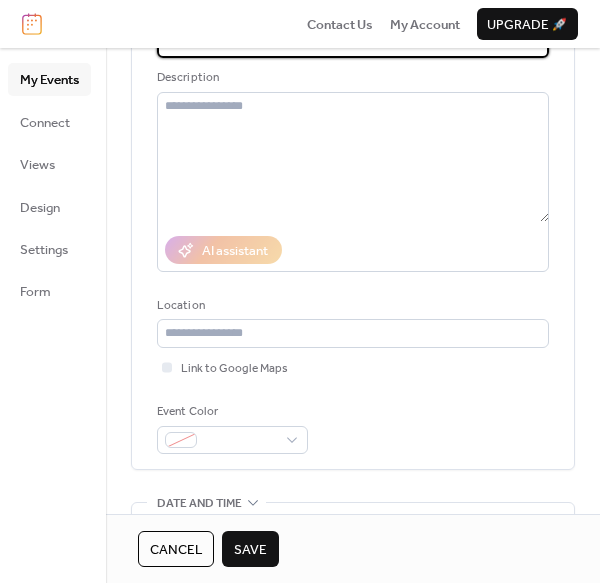 type on "**********" 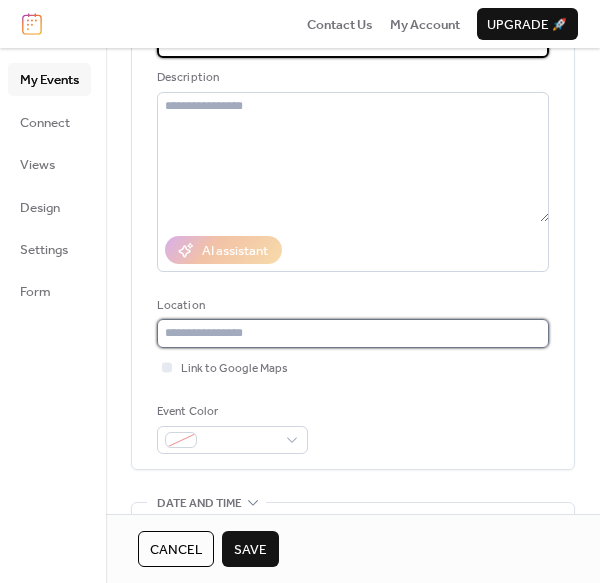 click at bounding box center (353, 333) 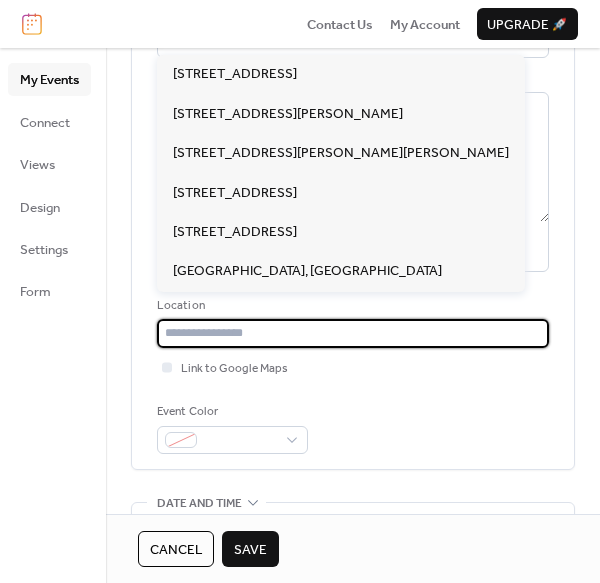 paste on "**********" 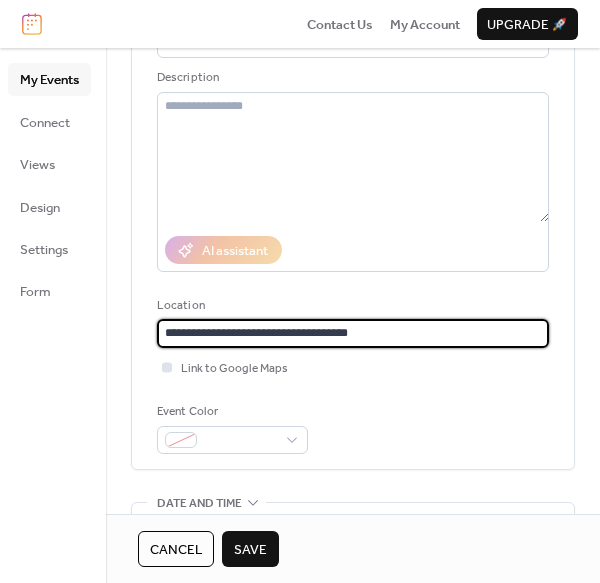 type on "**********" 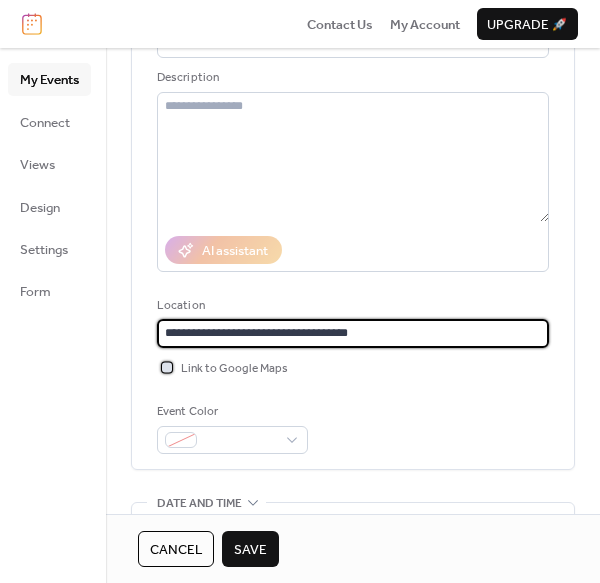click on "Link to Google Maps" at bounding box center (234, 369) 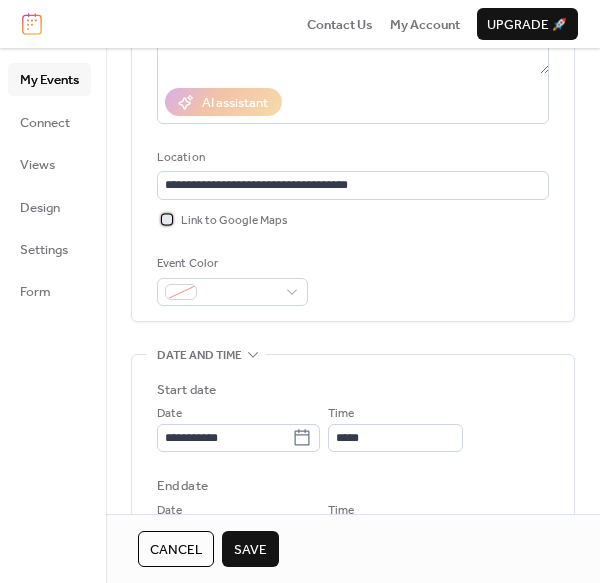 scroll, scrollTop: 357, scrollLeft: 0, axis: vertical 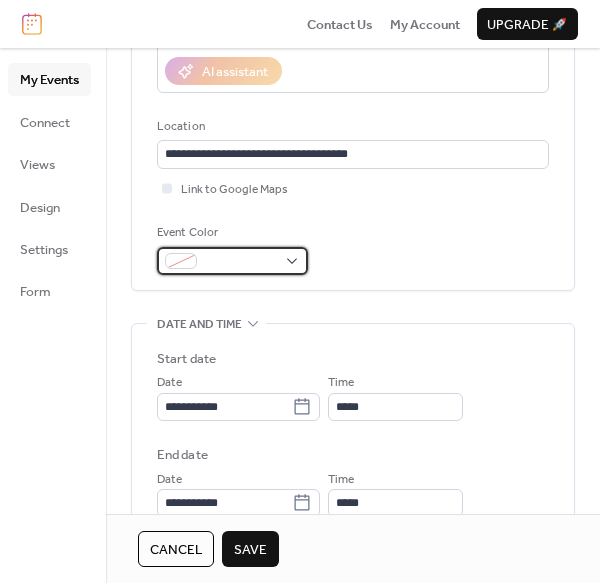 click at bounding box center [240, 262] 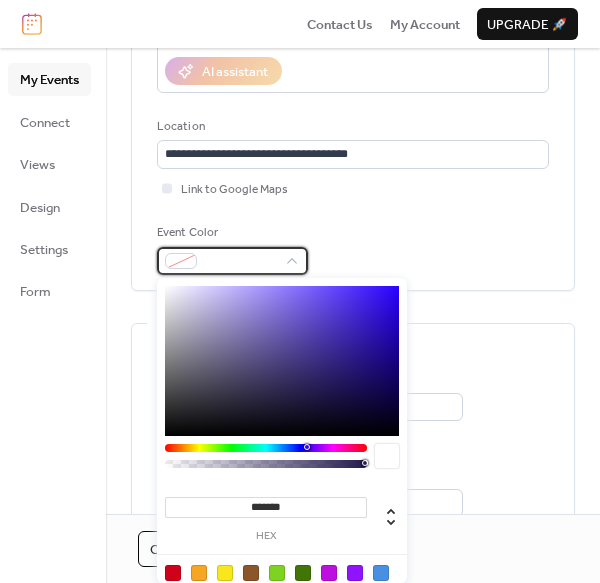 scroll, scrollTop: 446, scrollLeft: 0, axis: vertical 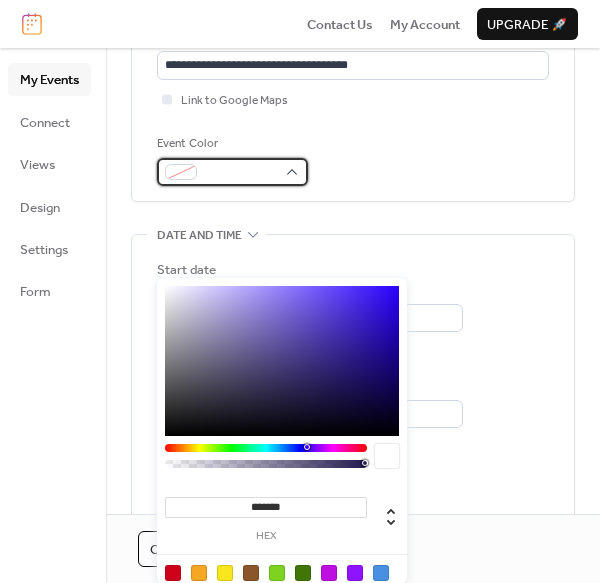 click at bounding box center (232, 172) 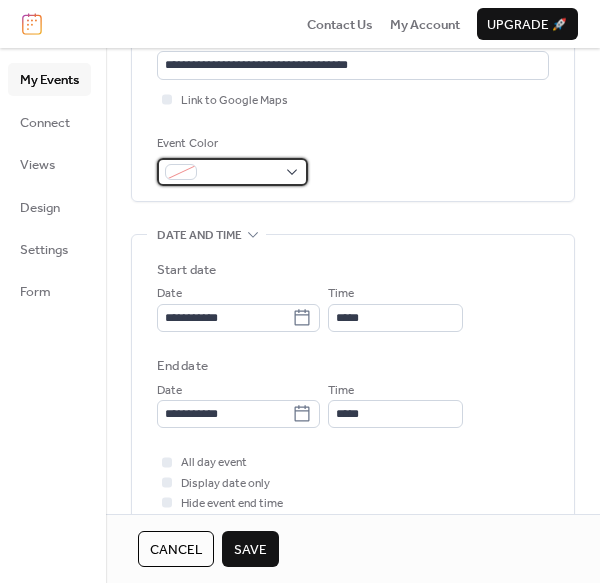 click at bounding box center [181, 172] 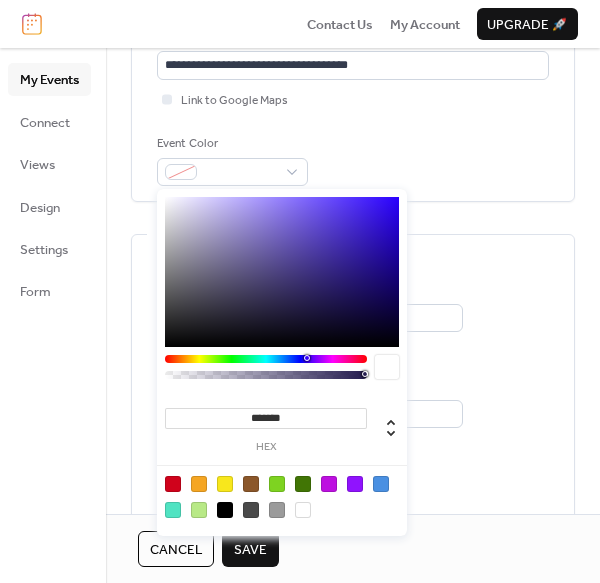 click on "******* hex" at bounding box center [282, 362] 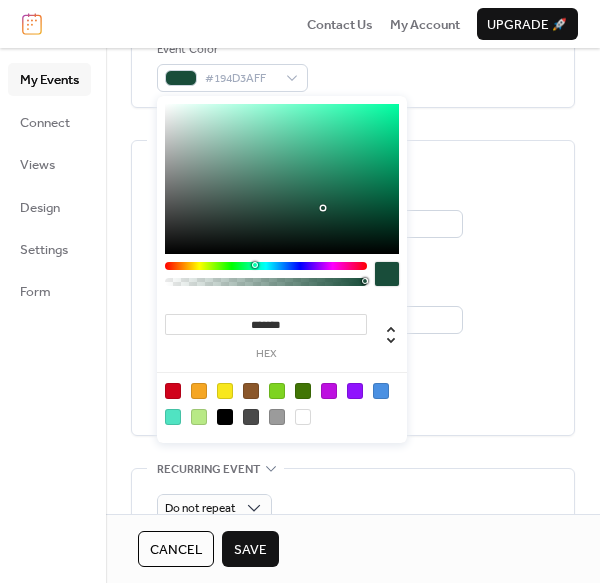 scroll, scrollTop: 450, scrollLeft: 0, axis: vertical 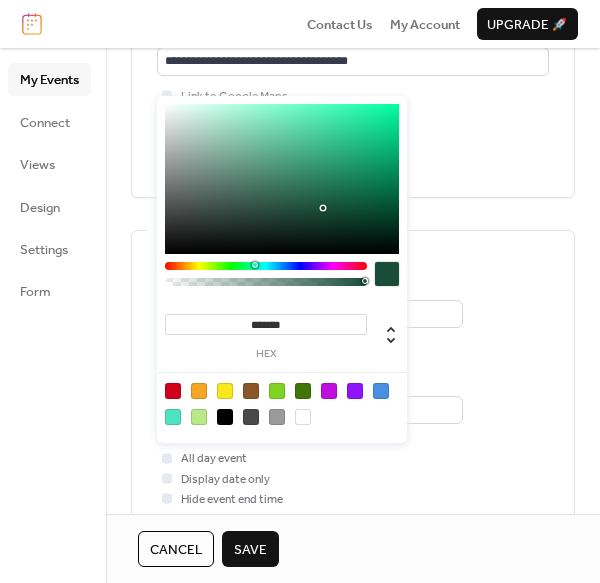 click on "**********" at bounding box center [353, 378] 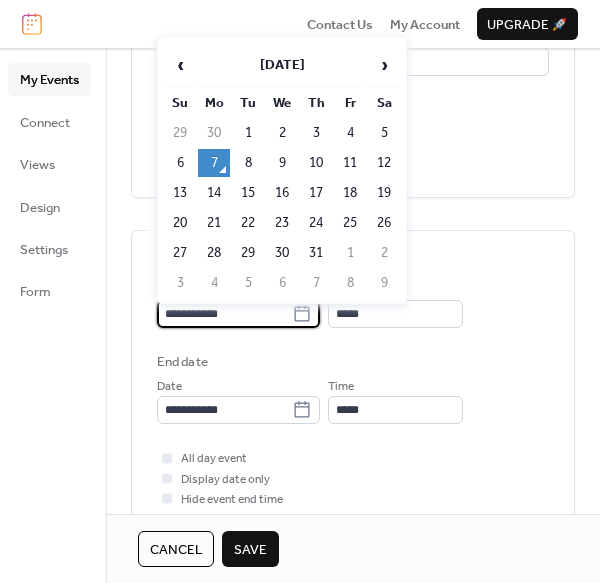 click on "**********" at bounding box center [224, 314] 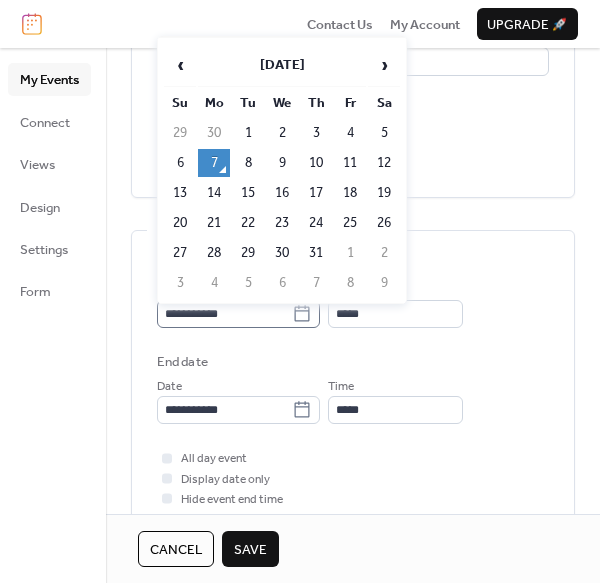 click 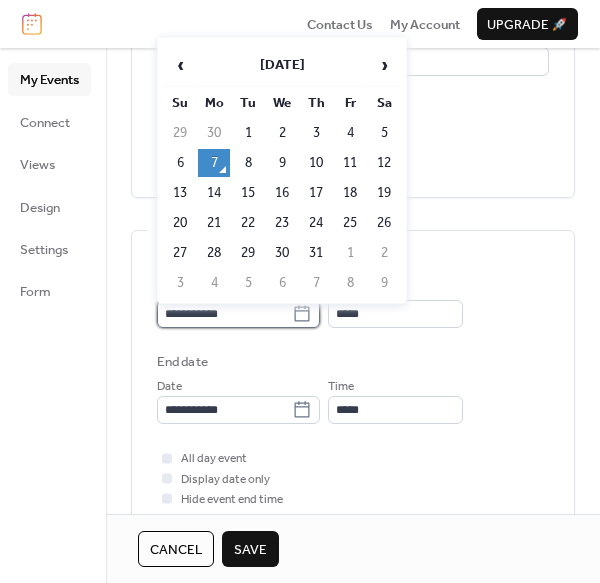 click on "**********" at bounding box center [224, 314] 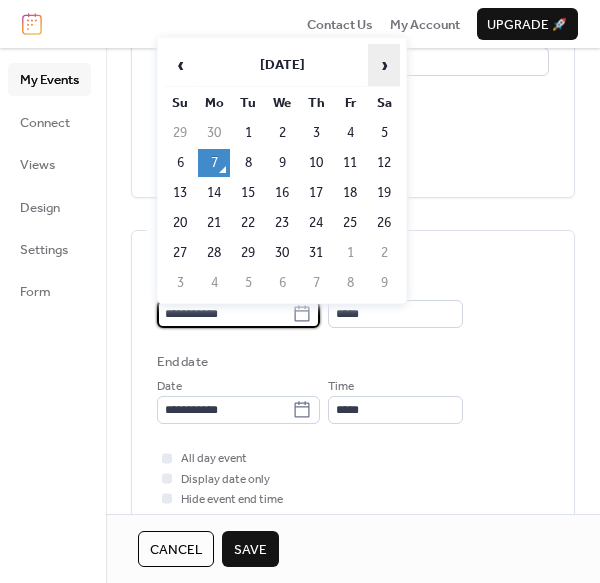click on "›" at bounding box center (384, 65) 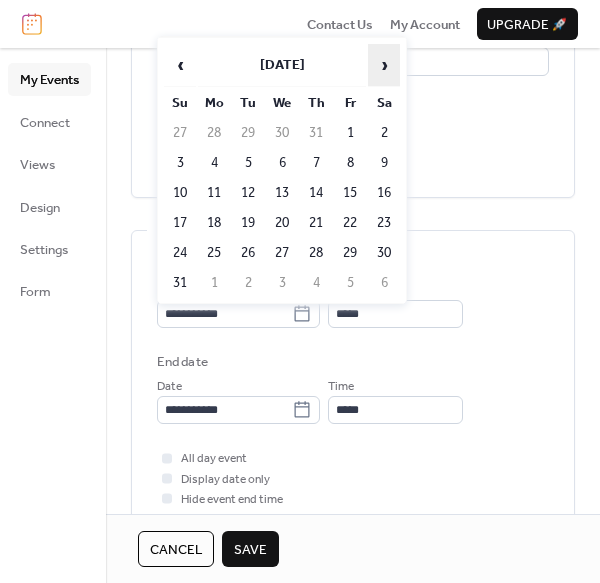 click on "›" at bounding box center (384, 65) 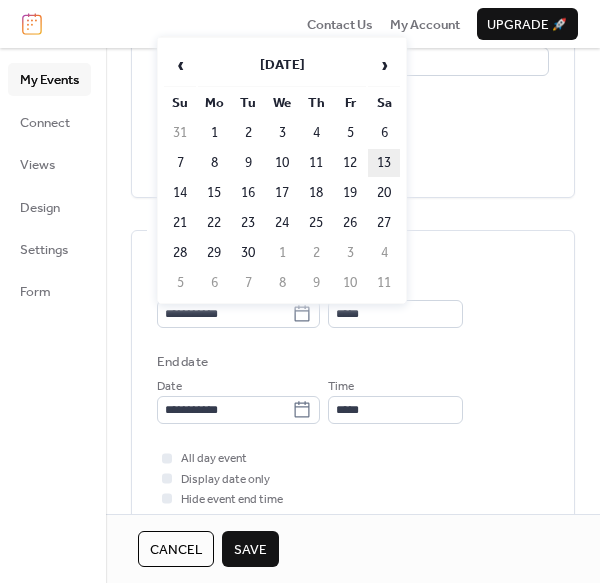 click on "13" at bounding box center [384, 163] 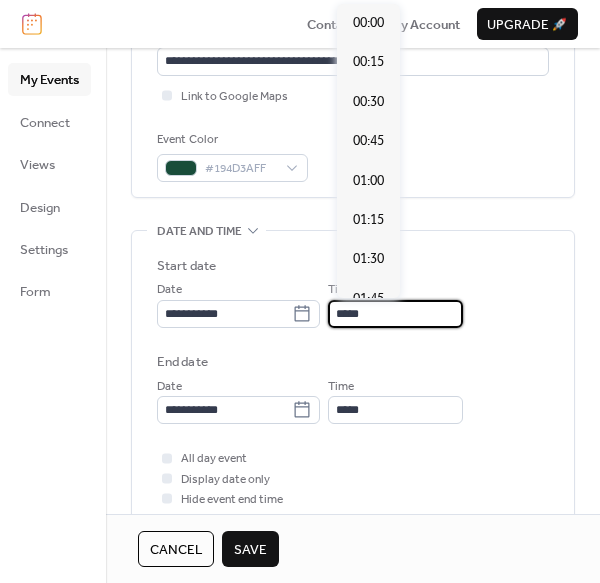 click on "*****" at bounding box center [395, 314] 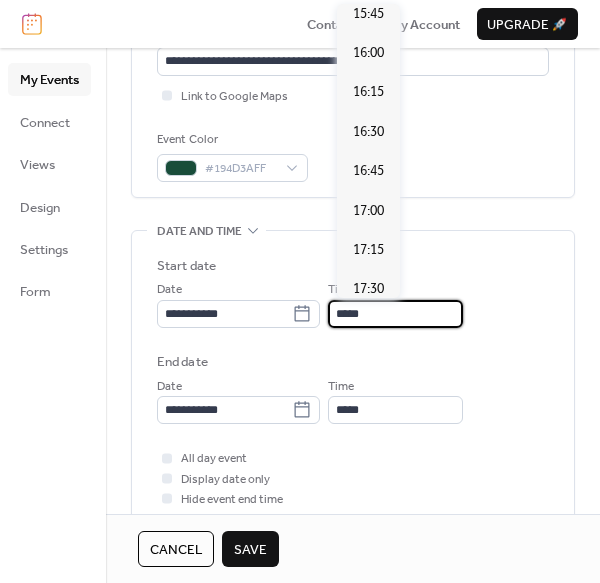 scroll, scrollTop: 2542, scrollLeft: 0, axis: vertical 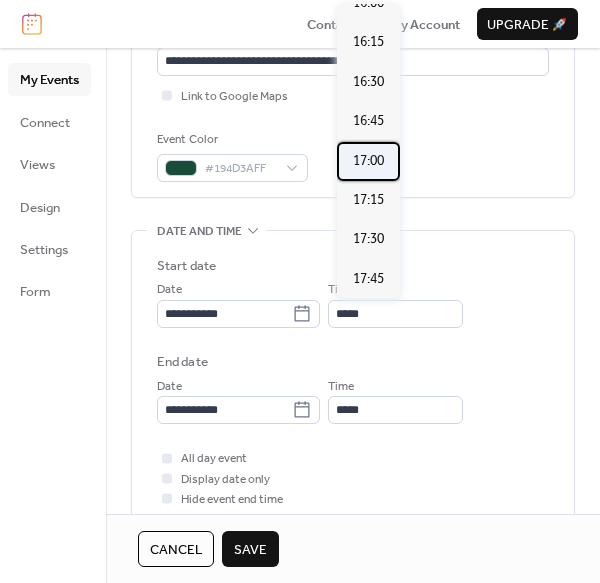 click on "17:00" at bounding box center [368, 161] 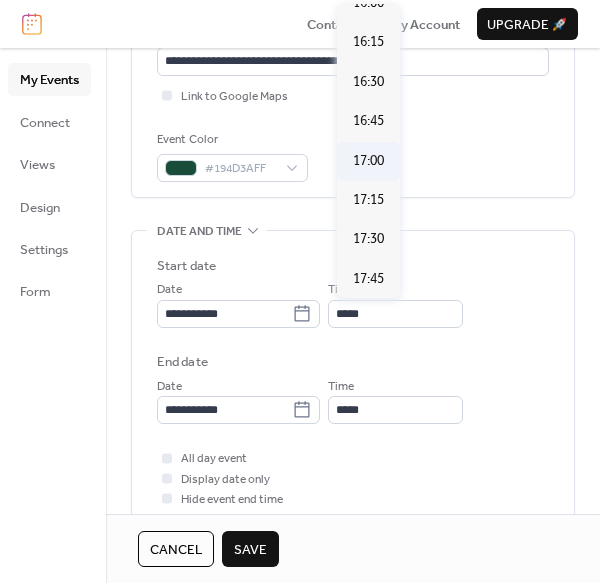 type on "*****" 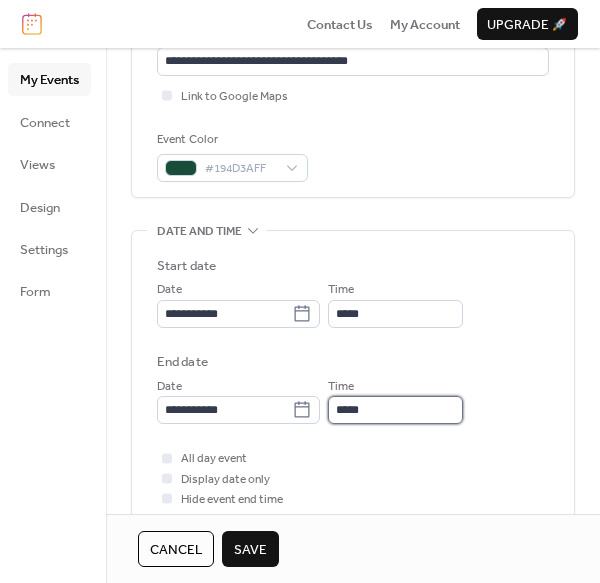 click on "*****" at bounding box center (395, 410) 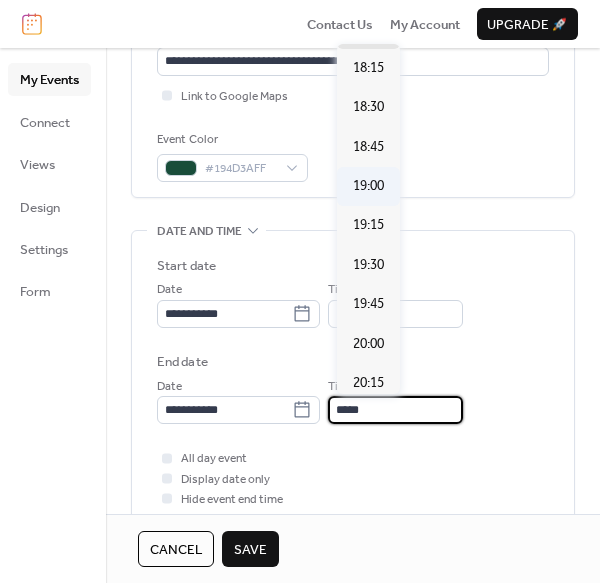 scroll, scrollTop: 178, scrollLeft: 0, axis: vertical 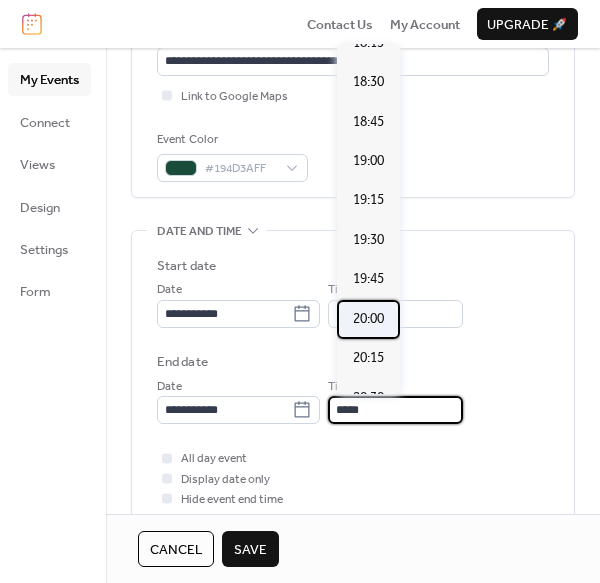 click on "20:00" at bounding box center (368, 319) 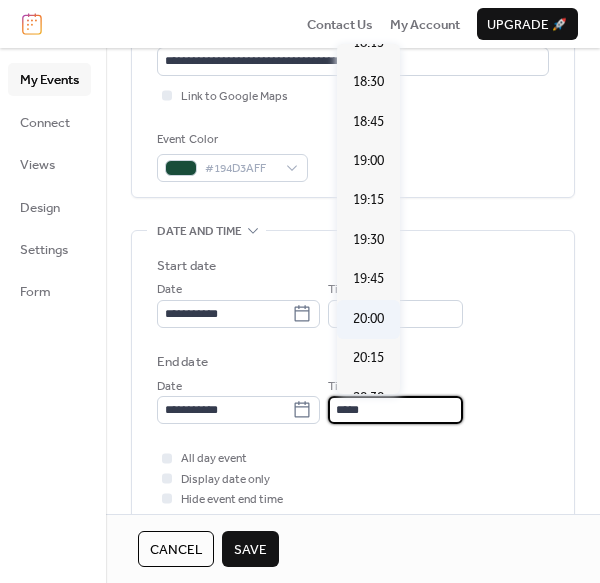 type on "*****" 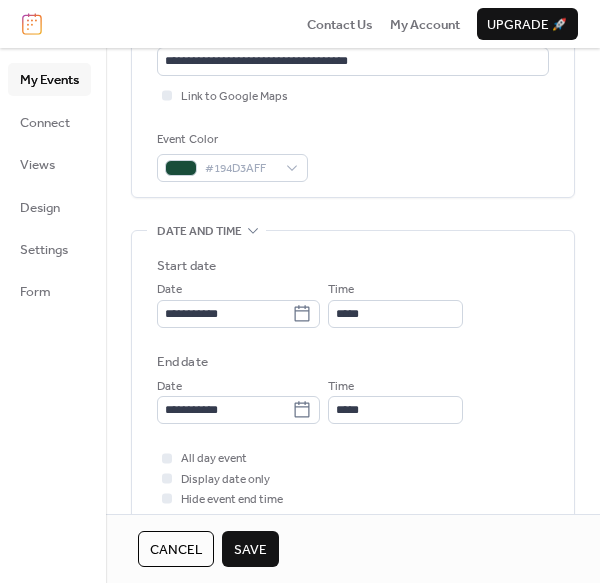click on "Save" at bounding box center [250, 550] 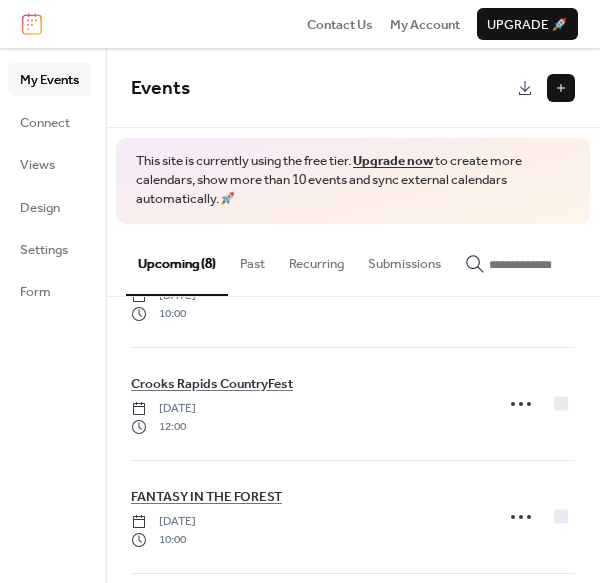 scroll, scrollTop: 535, scrollLeft: 0, axis: vertical 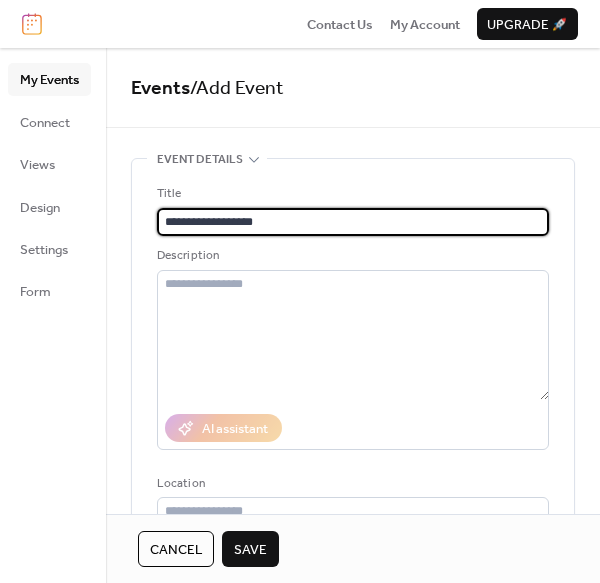 click on "**********" at bounding box center [353, 222] 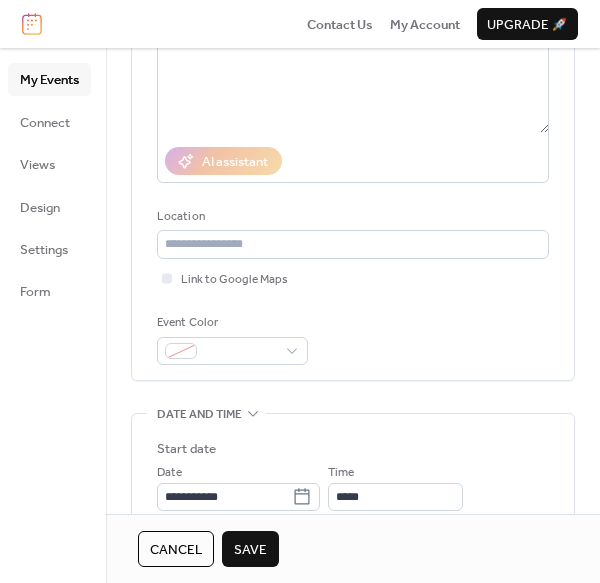 scroll, scrollTop: 357, scrollLeft: 0, axis: vertical 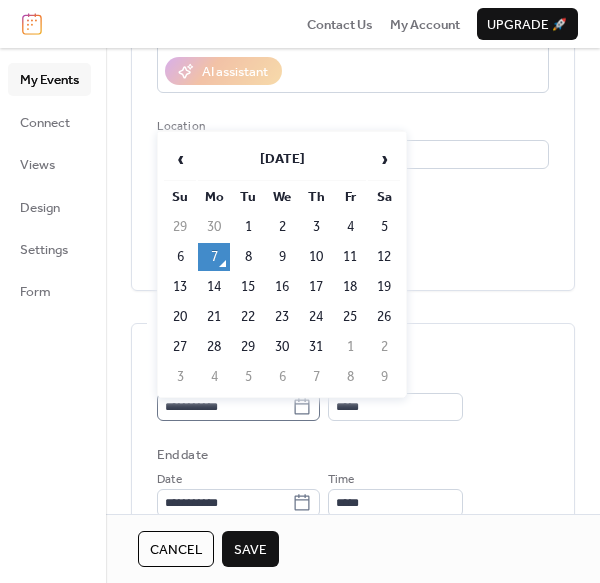 click 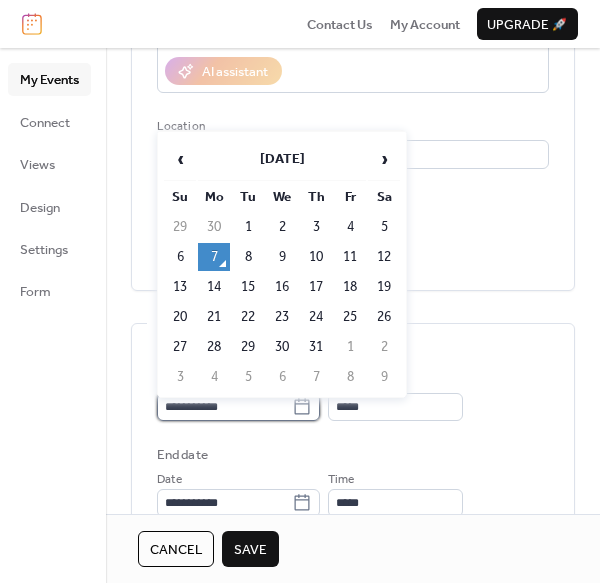 click on "**********" at bounding box center (224, 407) 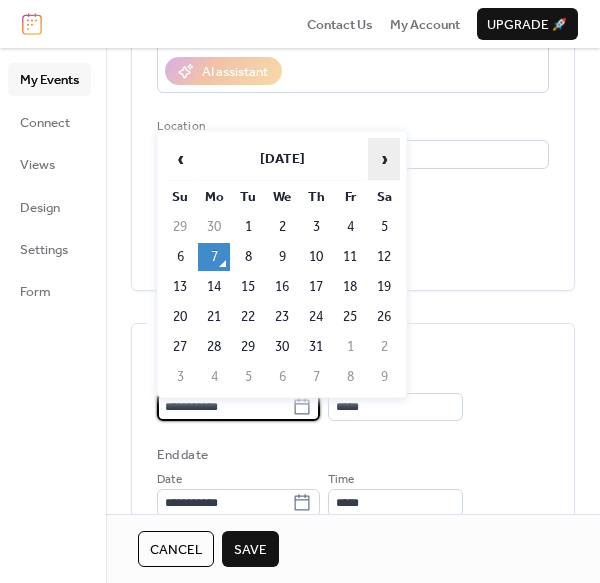 click on "›" at bounding box center (384, 159) 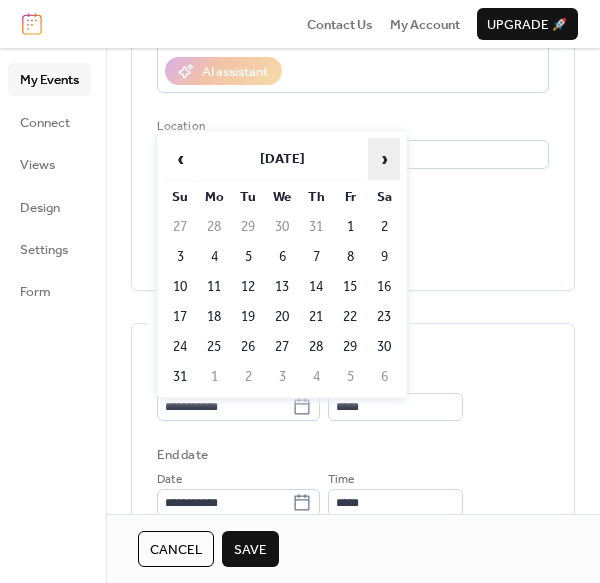 click on "›" at bounding box center (384, 159) 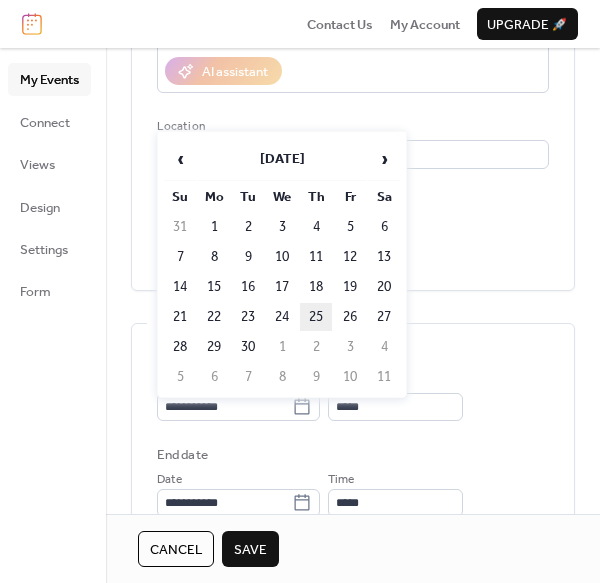 click on "25" at bounding box center [316, 317] 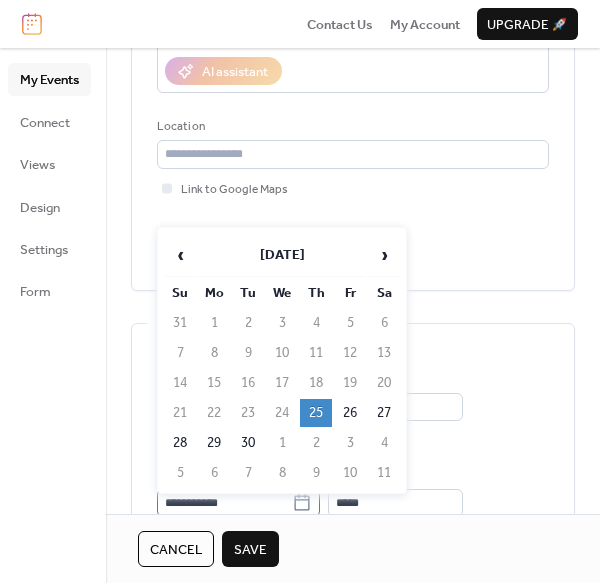 click 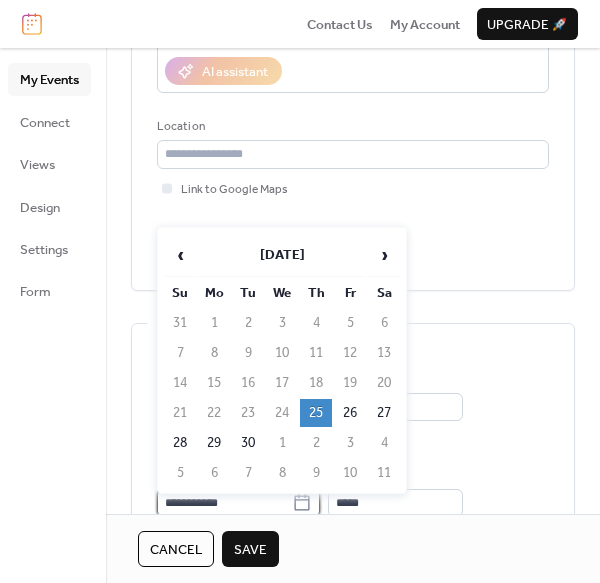 click on "**********" at bounding box center (224, 503) 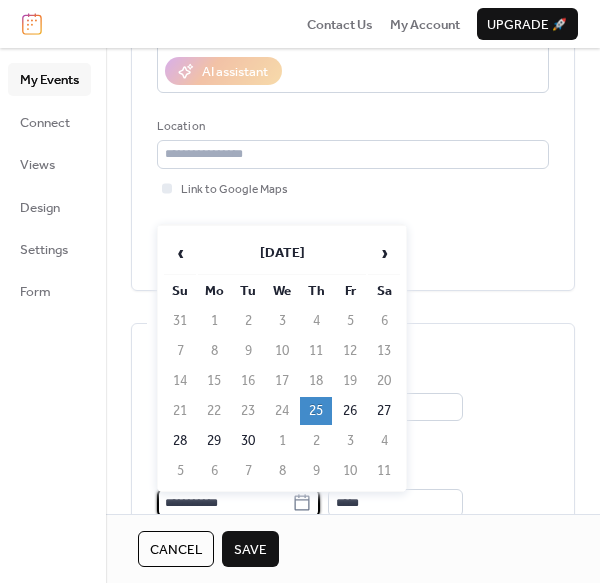 scroll, scrollTop: 358, scrollLeft: 0, axis: vertical 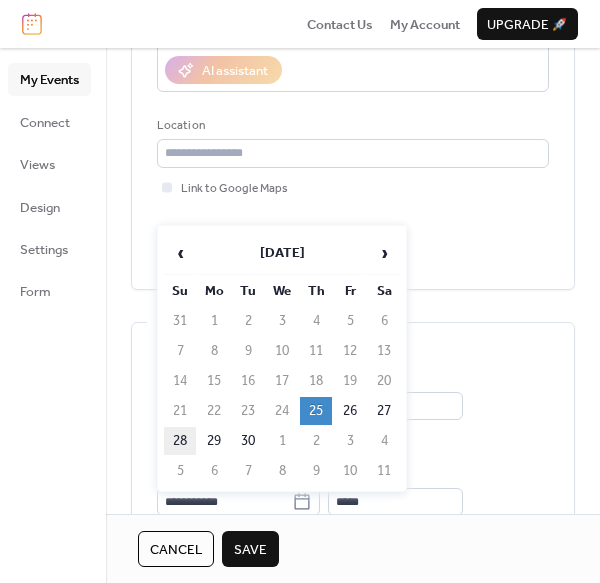 click on "28" at bounding box center [180, 441] 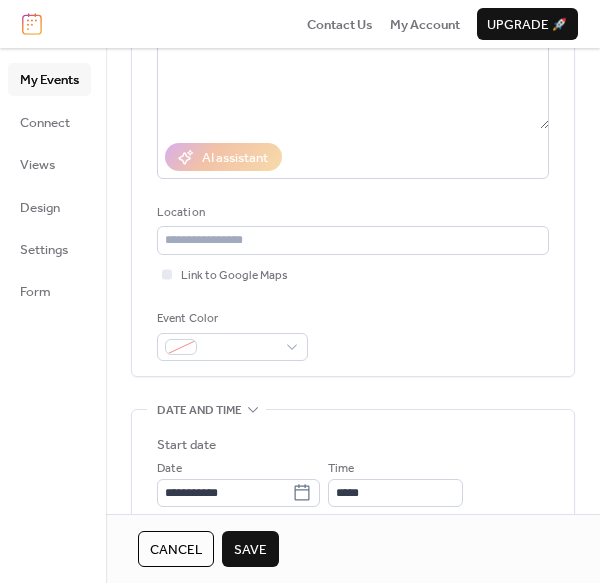 scroll, scrollTop: 180, scrollLeft: 0, axis: vertical 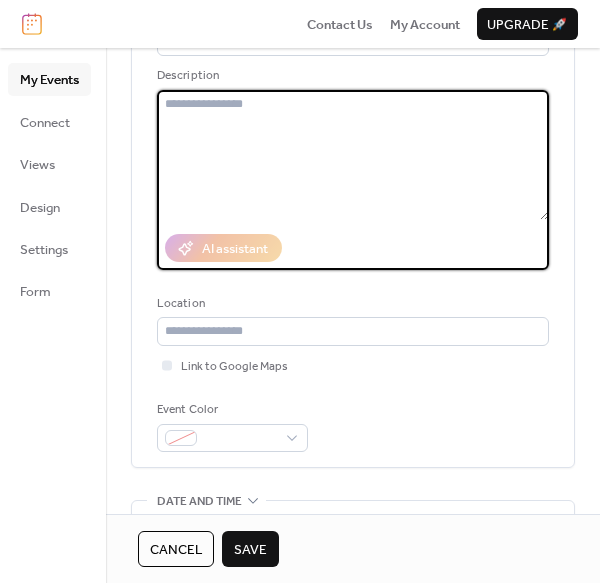 click at bounding box center (353, 155) 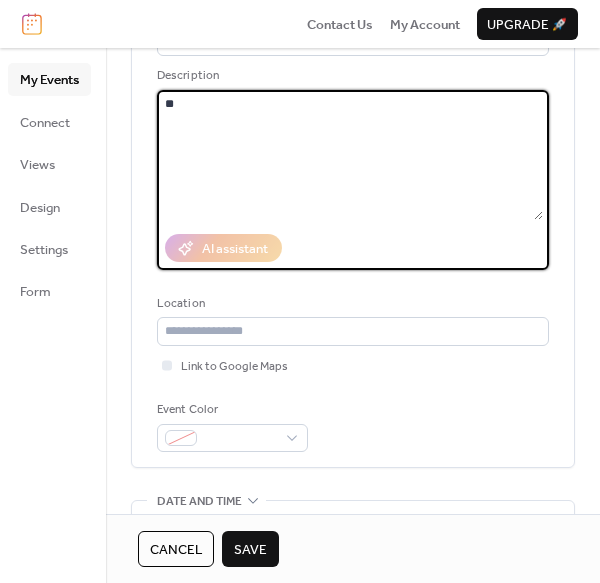 type on "*" 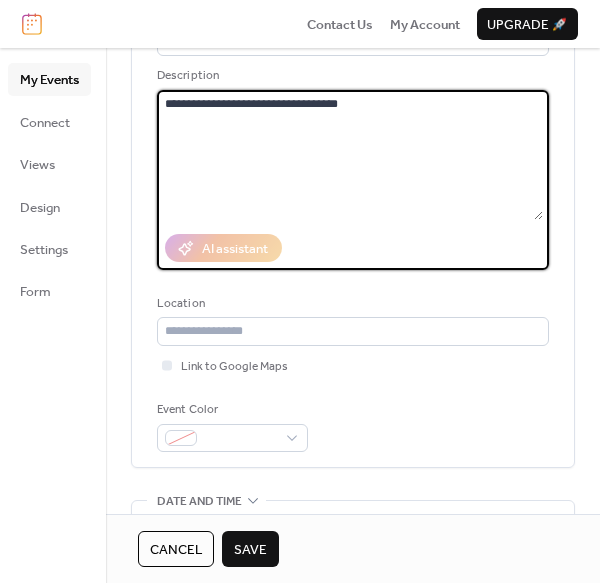 paste on "**********" 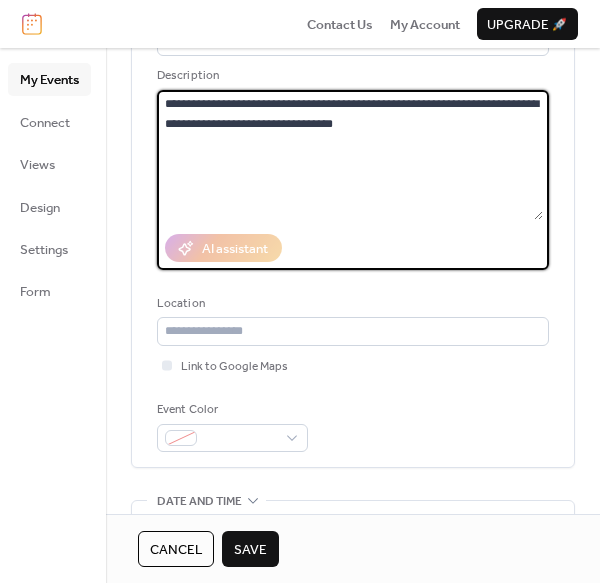 drag, startPoint x: 340, startPoint y: 107, endPoint x: 340, endPoint y: 125, distance: 18 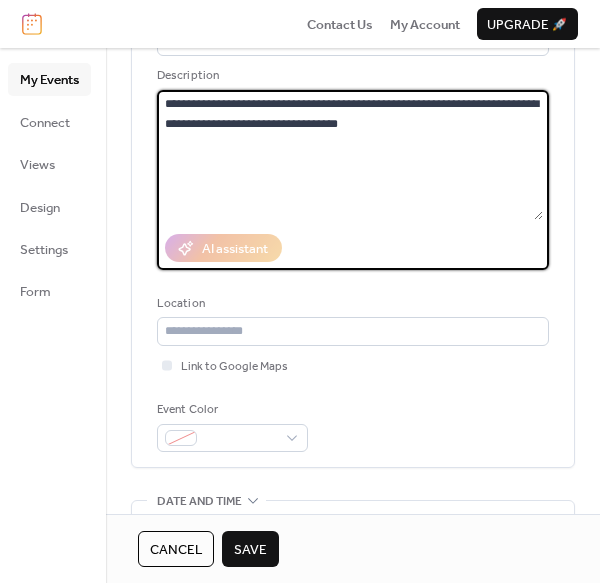 click on "**********" at bounding box center [350, 155] 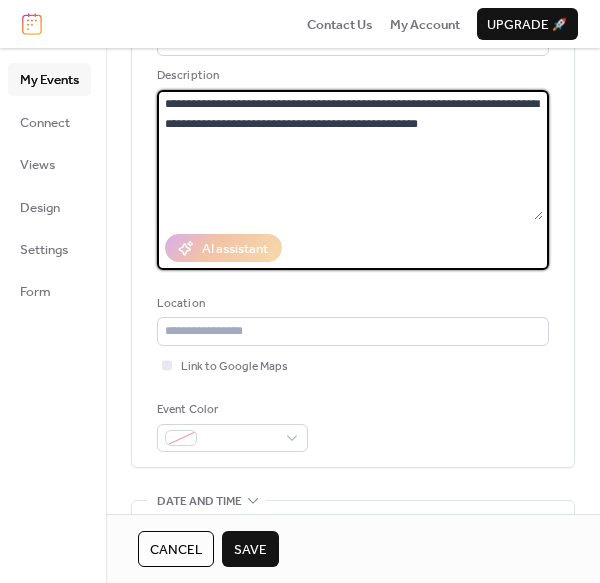type on "**********" 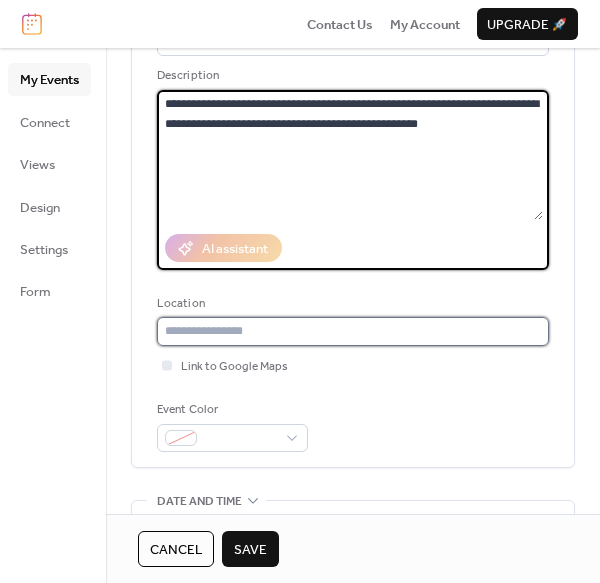 click at bounding box center [353, 331] 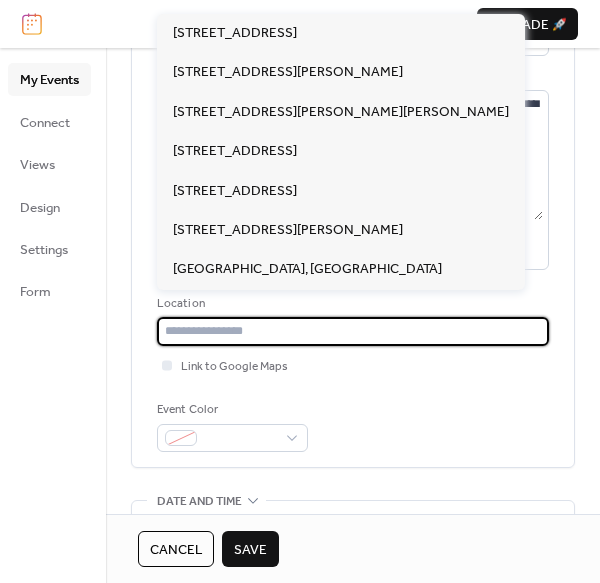 paste on "**********" 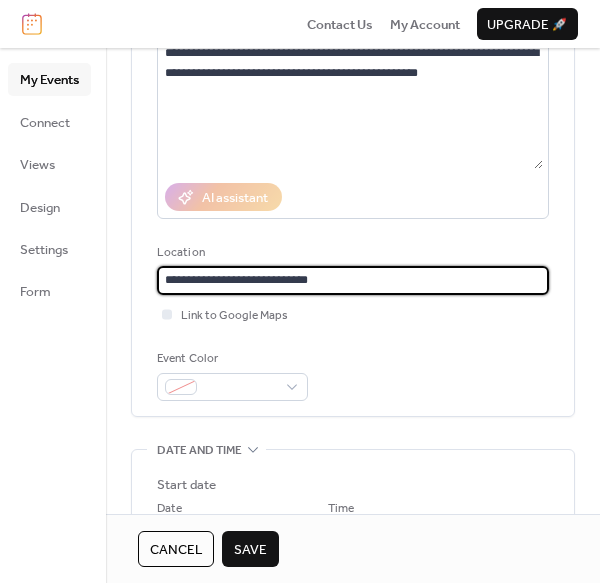 scroll, scrollTop: 269, scrollLeft: 0, axis: vertical 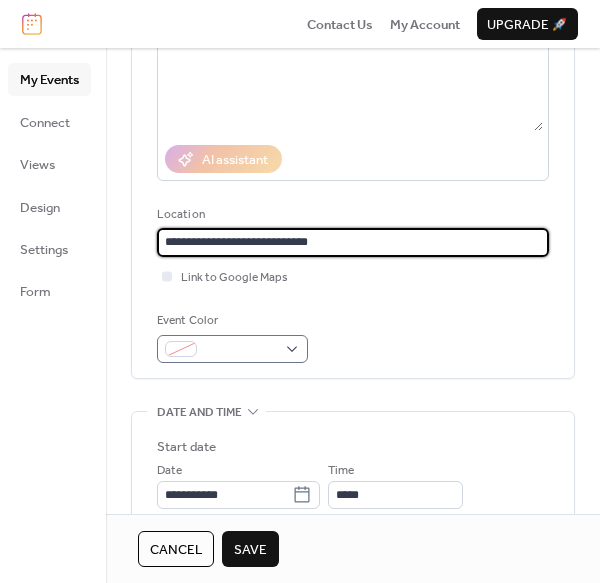 type on "**********" 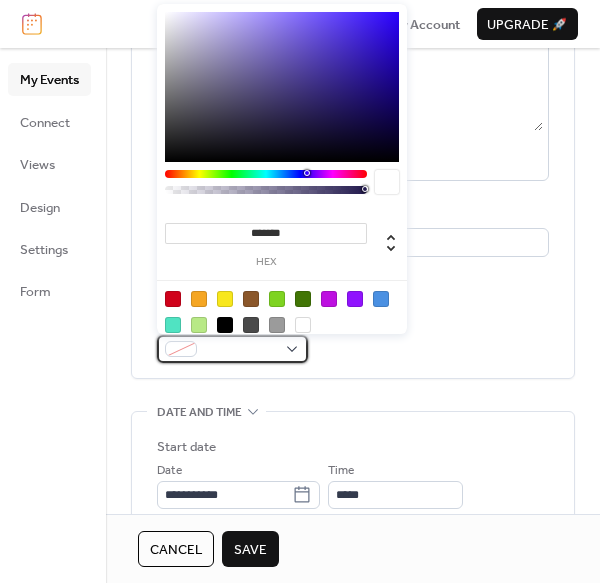 click at bounding box center (232, 349) 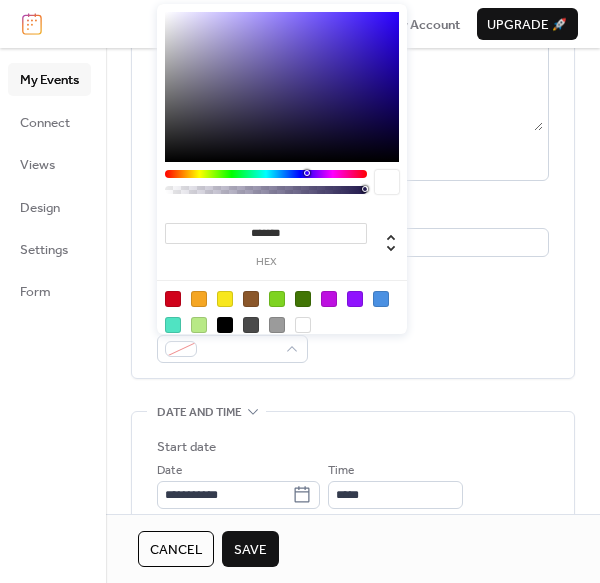click at bounding box center [173, 299] 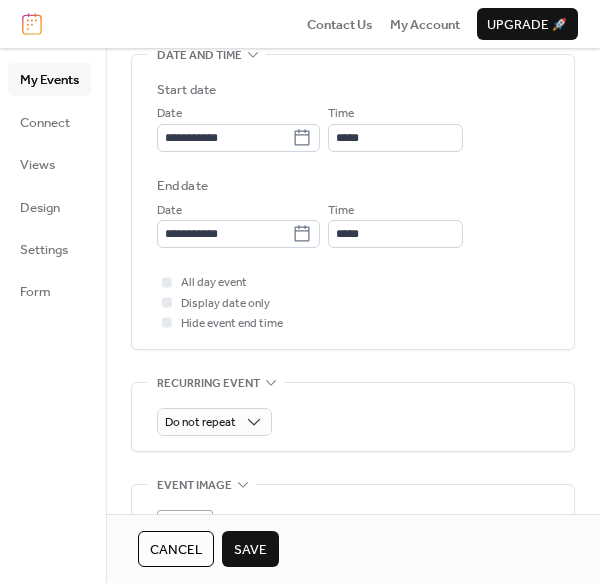 scroll, scrollTop: 537, scrollLeft: 0, axis: vertical 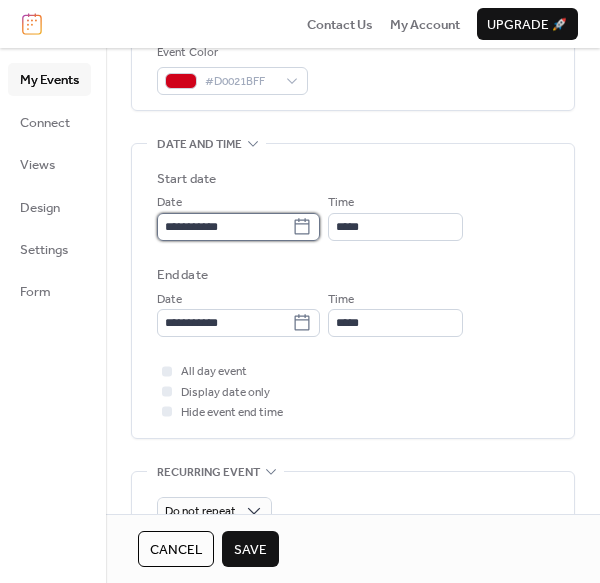 click on "**********" at bounding box center (224, 227) 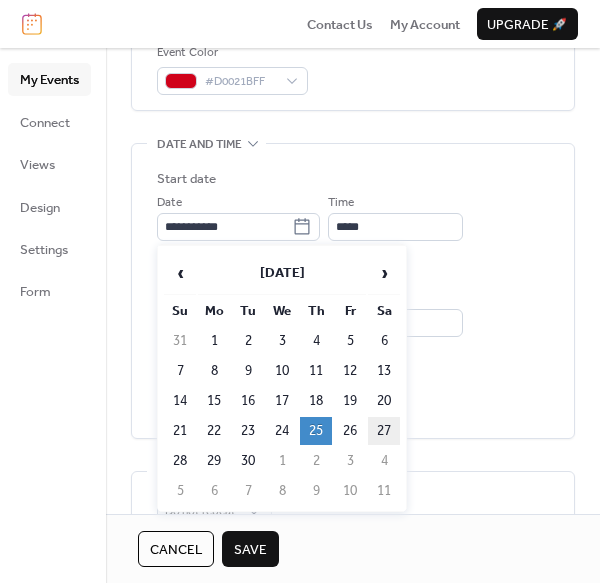 click on "27" at bounding box center [384, 431] 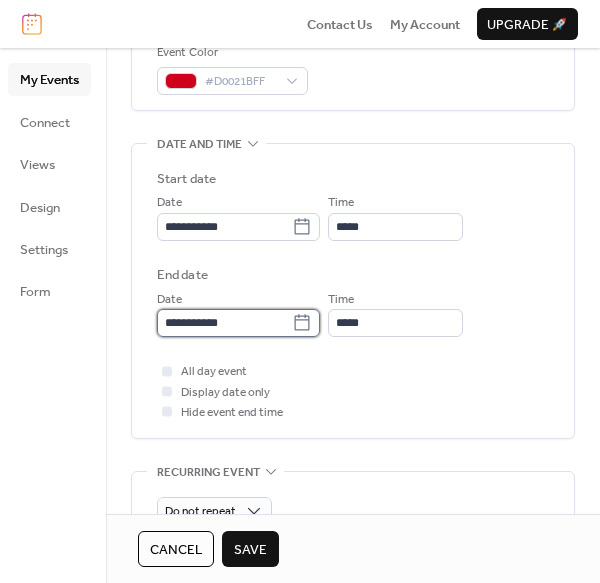 click on "**********" at bounding box center (224, 323) 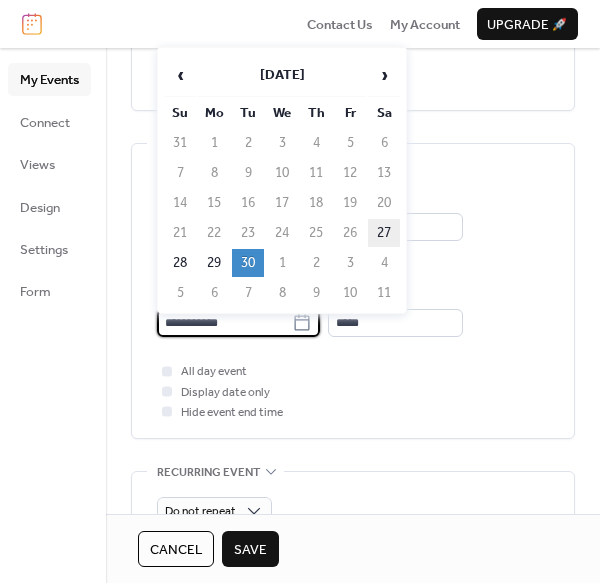 click on "27" at bounding box center (384, 233) 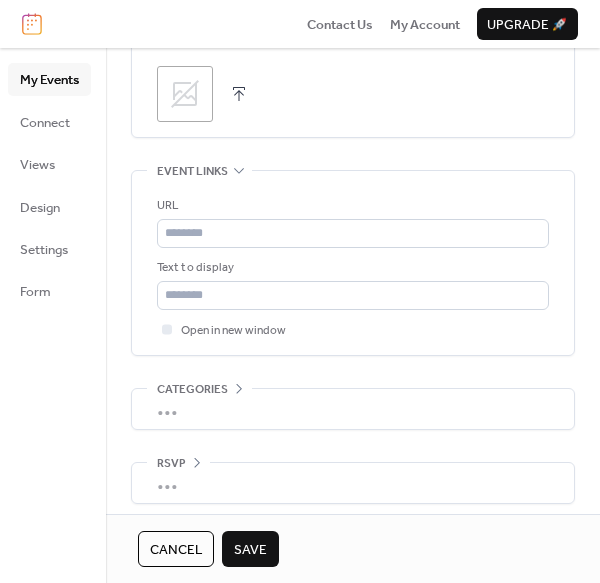 scroll, scrollTop: 1075, scrollLeft: 0, axis: vertical 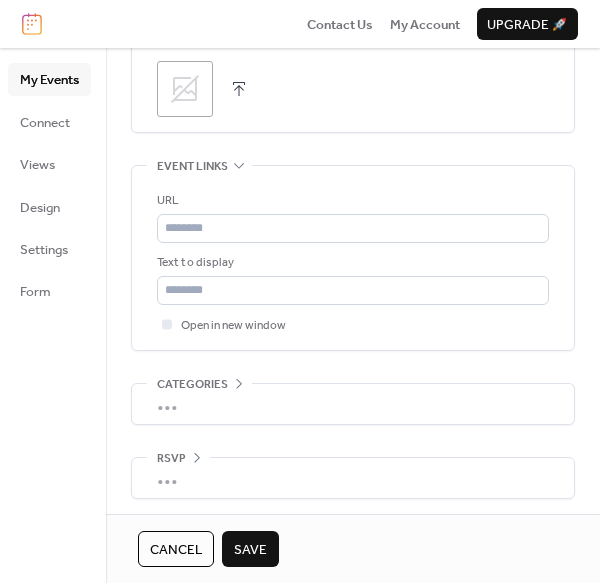 click on "Save" at bounding box center (250, 550) 